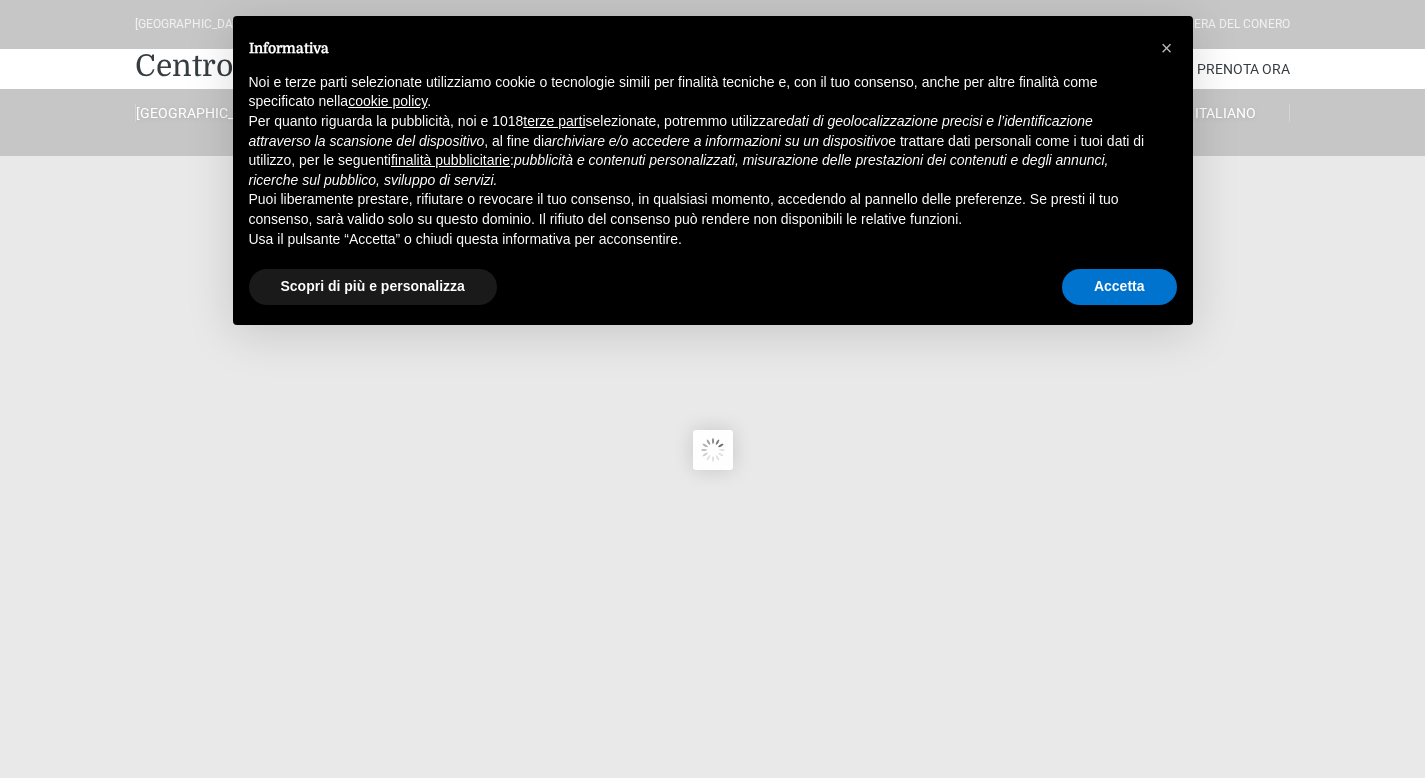 scroll, scrollTop: 0, scrollLeft: 0, axis: both 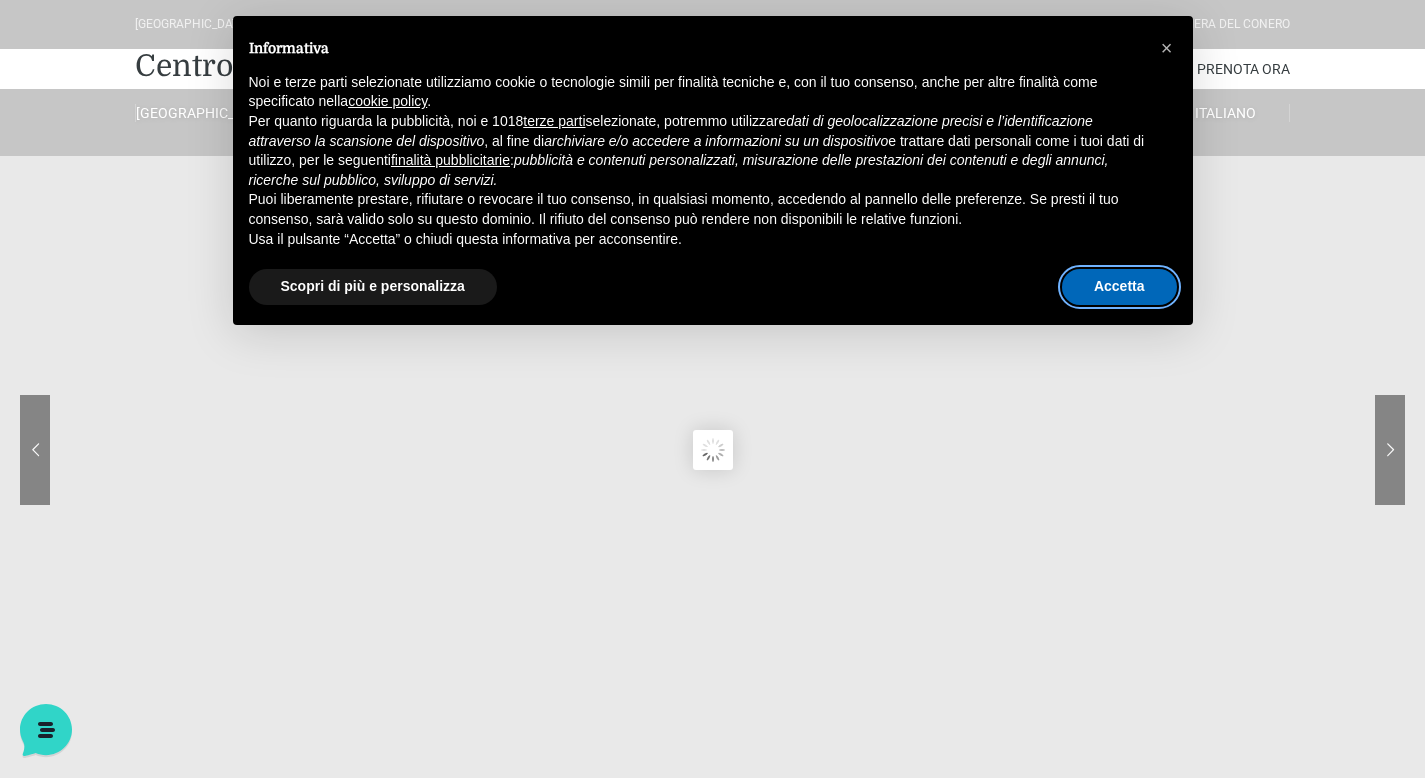 drag, startPoint x: 1141, startPoint y: 294, endPoint x: 1074, endPoint y: 298, distance: 67.11929 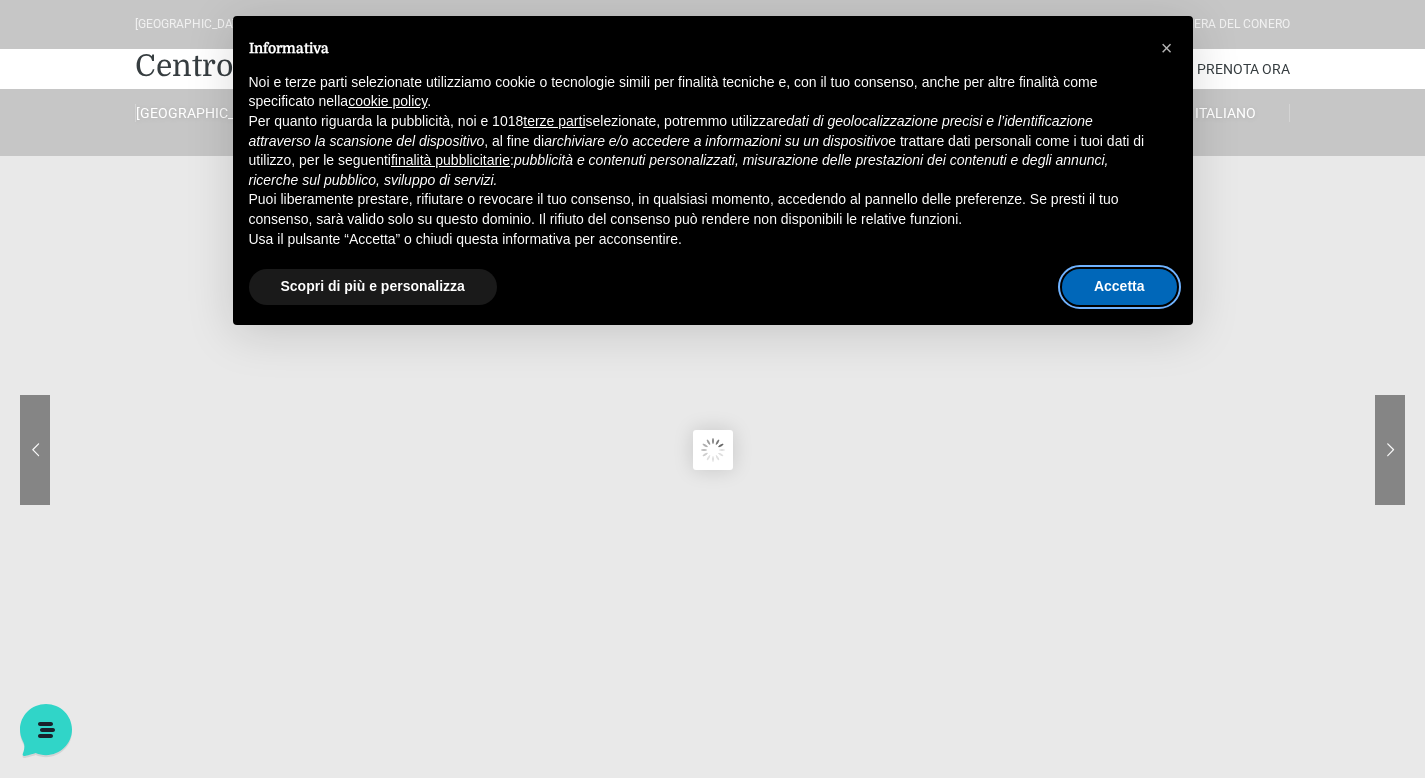 click on "Accetta" at bounding box center [1119, 287] 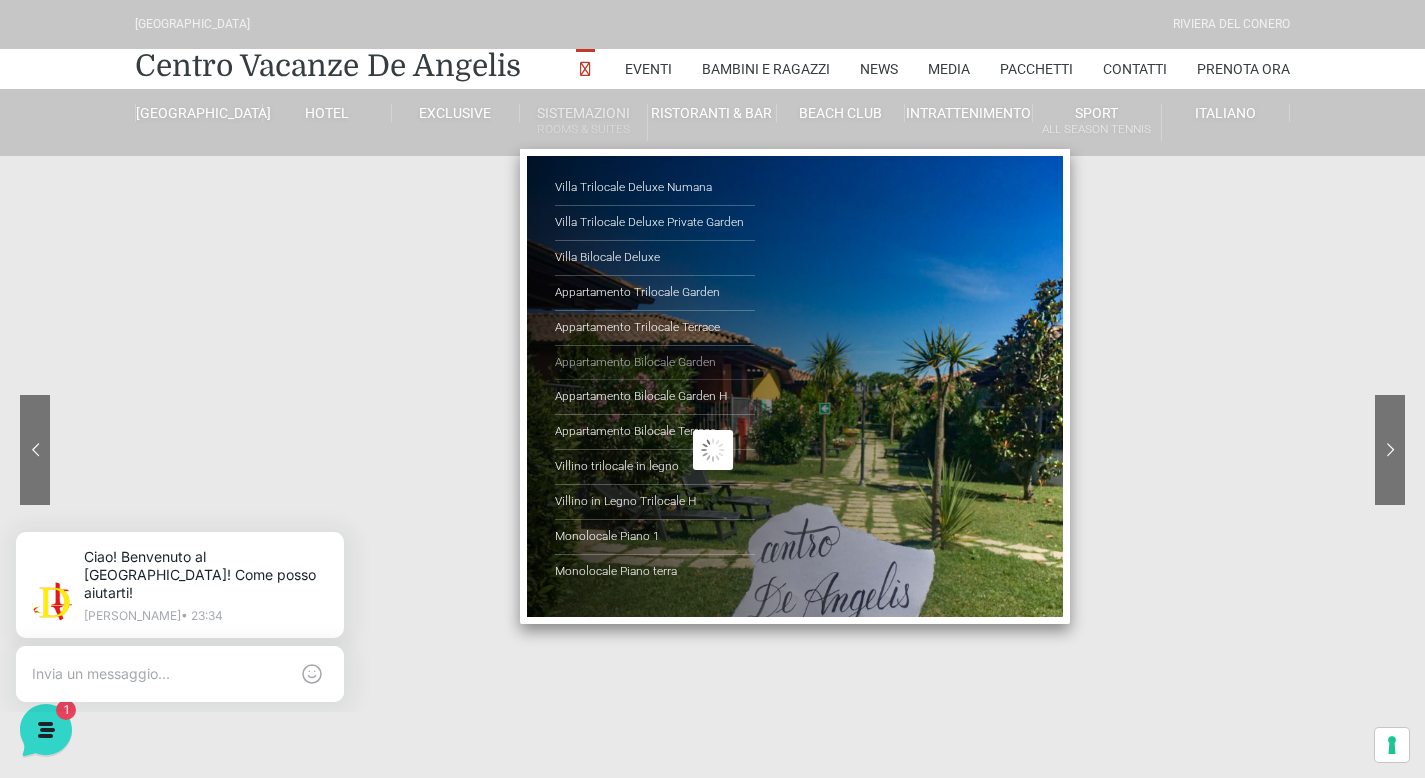 click on "Appartamento Bilocale Garden" at bounding box center (655, 363) 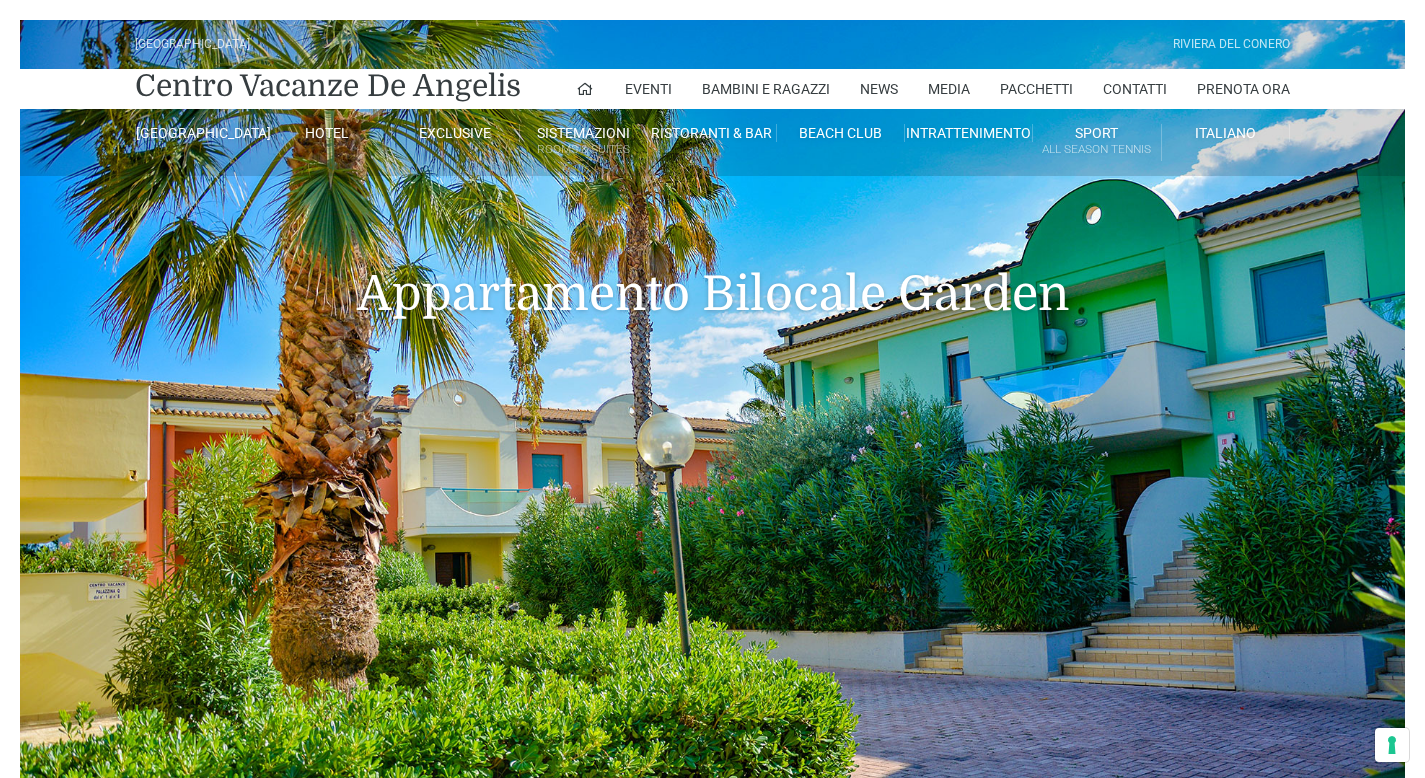 scroll, scrollTop: 0, scrollLeft: 0, axis: both 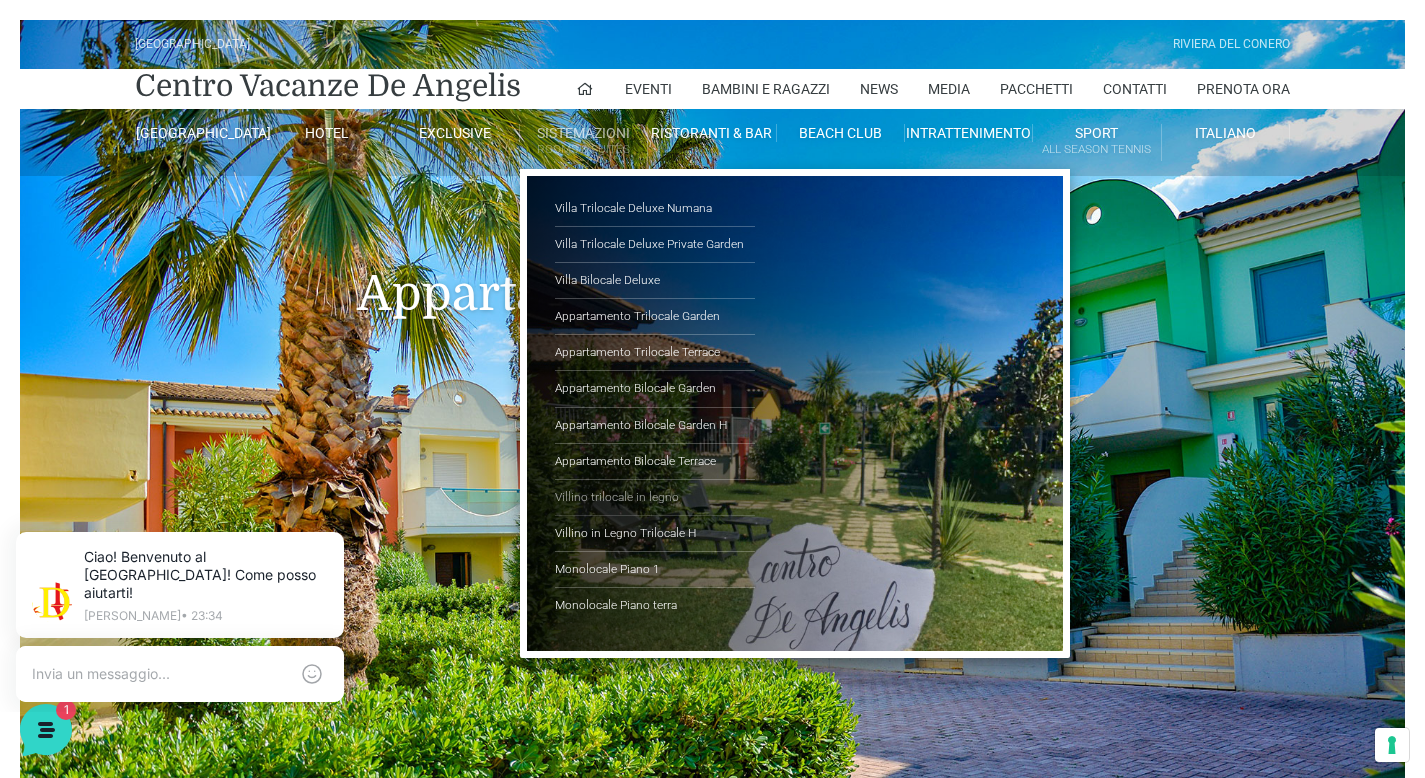 click on "Villino trilocale in legno" at bounding box center [655, 498] 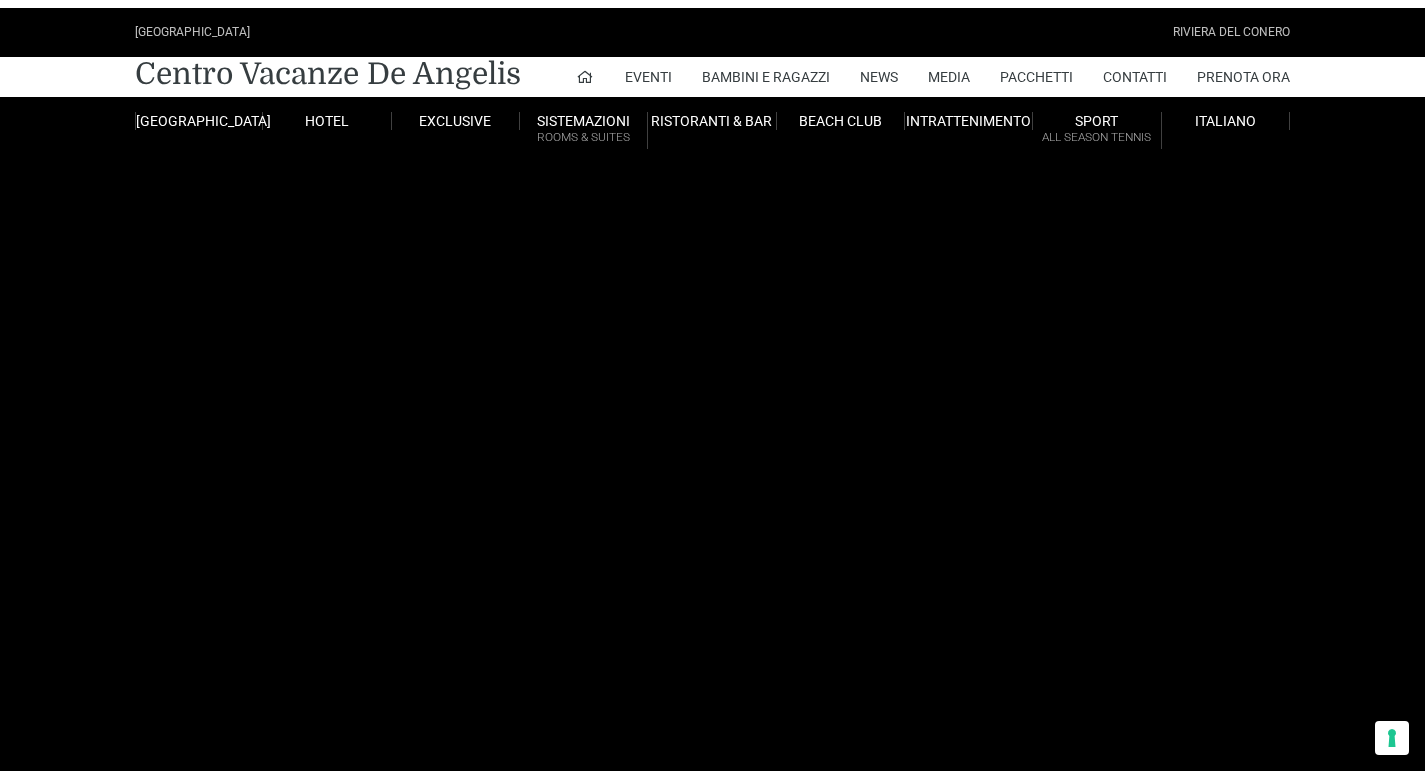 scroll, scrollTop: 0, scrollLeft: 0, axis: both 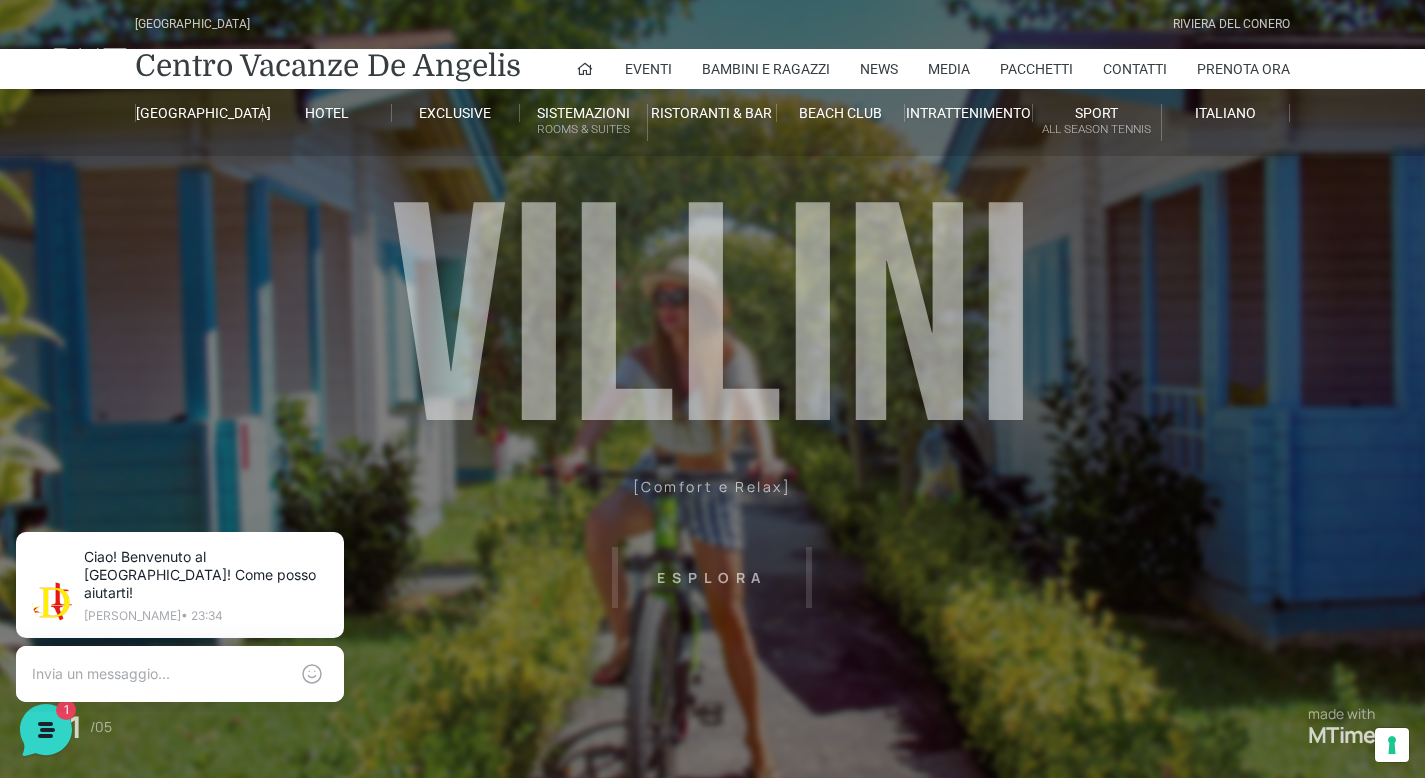 click on "Villaggio Hotel Resort
Riviera Del Conero
Centro Vacanze De Angelis
Eventi
Miss Italia
Cerimonie
Team building
Bambini e Ragazzi
Holly Beach Club
Holly Teeny Club
Holly Young Club
Piscine
Iscrizioni Holly Club
News
Media
Pacchetti
Contatti
Prenota Ora
De Angelis Resort
Parco Piscine
Oasi Naturale
Cappellina
Sala Convegni
Le Marche
Store
Concierge
Colonnina Ricarica
Mappa del Villaggio
Hotel
Suite Prestige
Camera Prestige
Camera Suite H
Sala Meeting
Exclusive
Villa Luxury
Dimora Padronale
Villa 601 Alpine
Villa Classic
Bilocale Garden Gold
Sistemazioni Rooms & Suites
Villa Trilocale Deluxe Numana
Villa Trilocale Deluxe Private Garden
Villa Bilocale Deluxe
Appartamento Trilocale Garden" at bounding box center [712, 450] 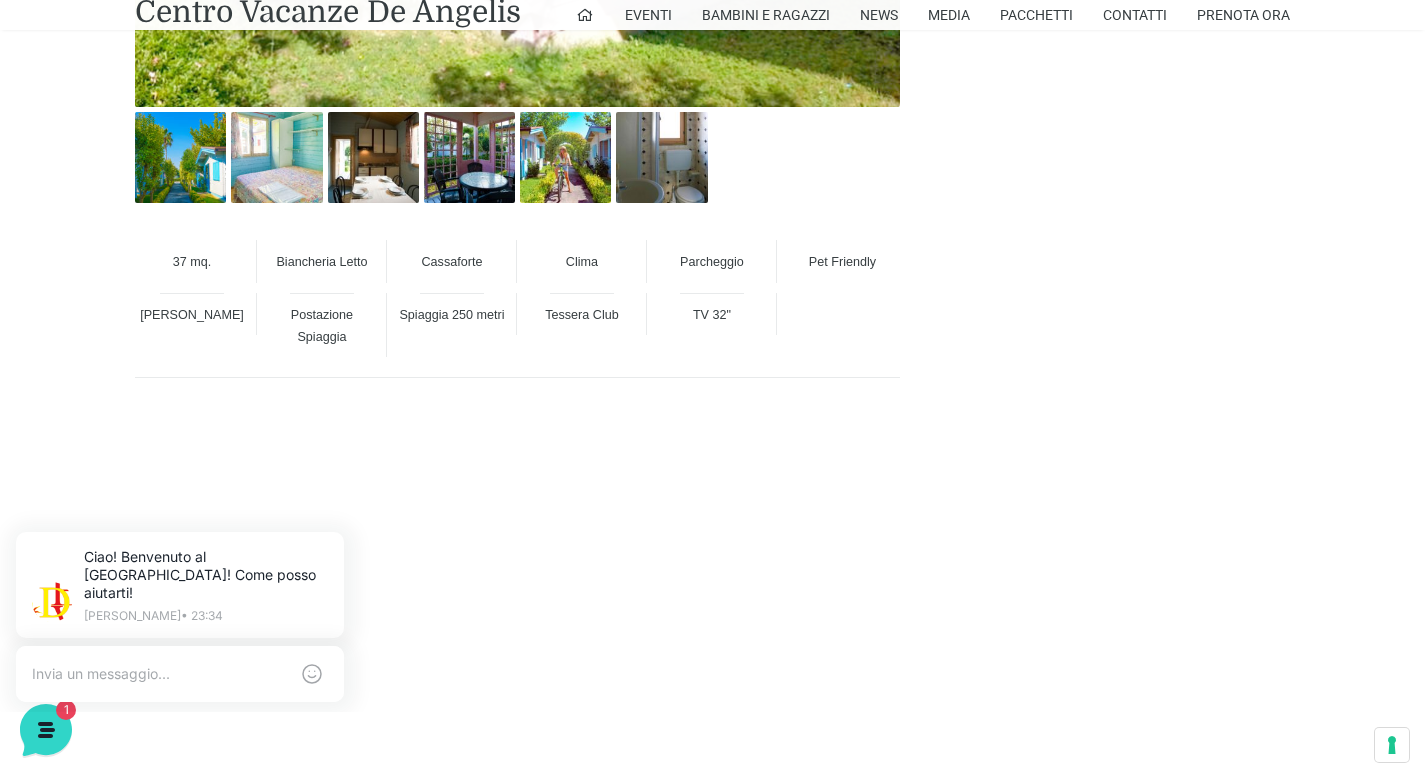 scroll, scrollTop: 1534, scrollLeft: 0, axis: vertical 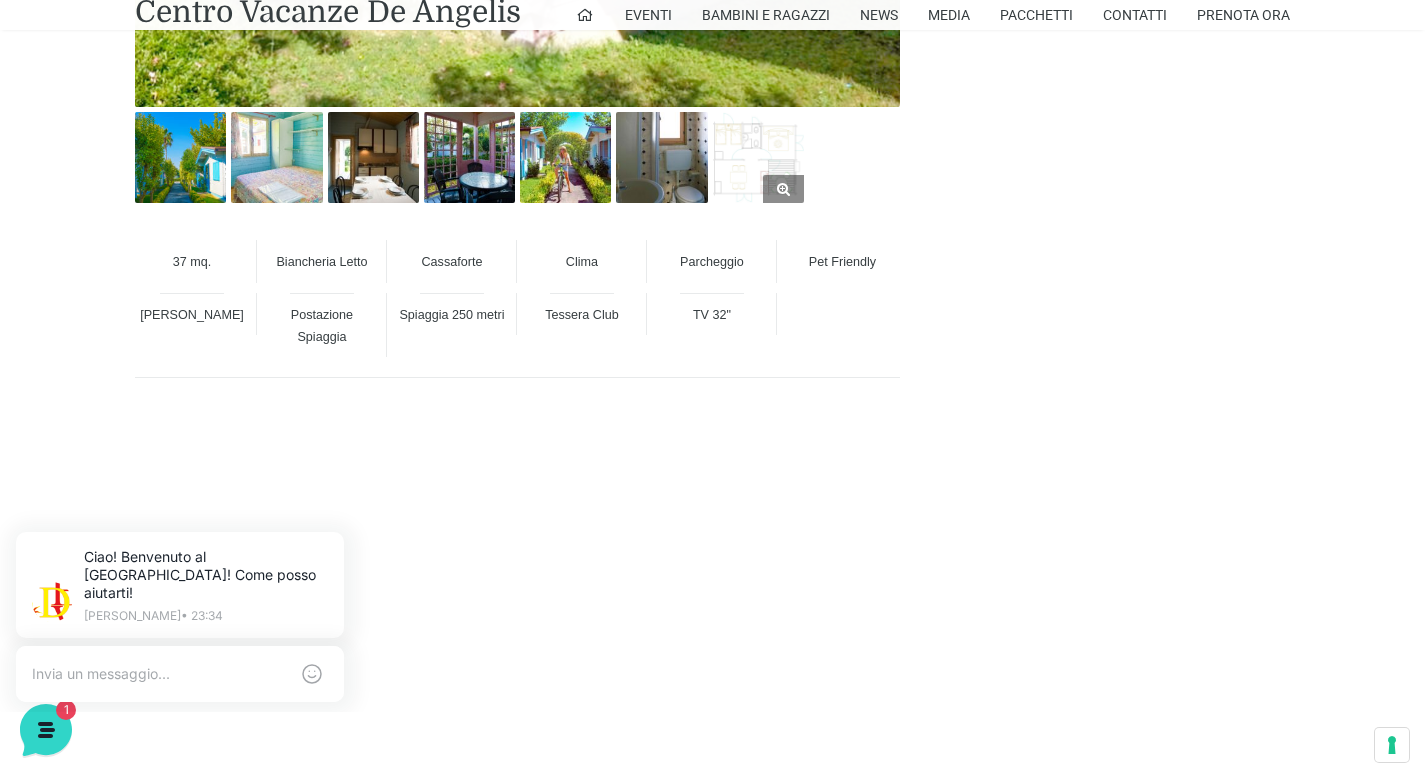 click at bounding box center (758, 157) 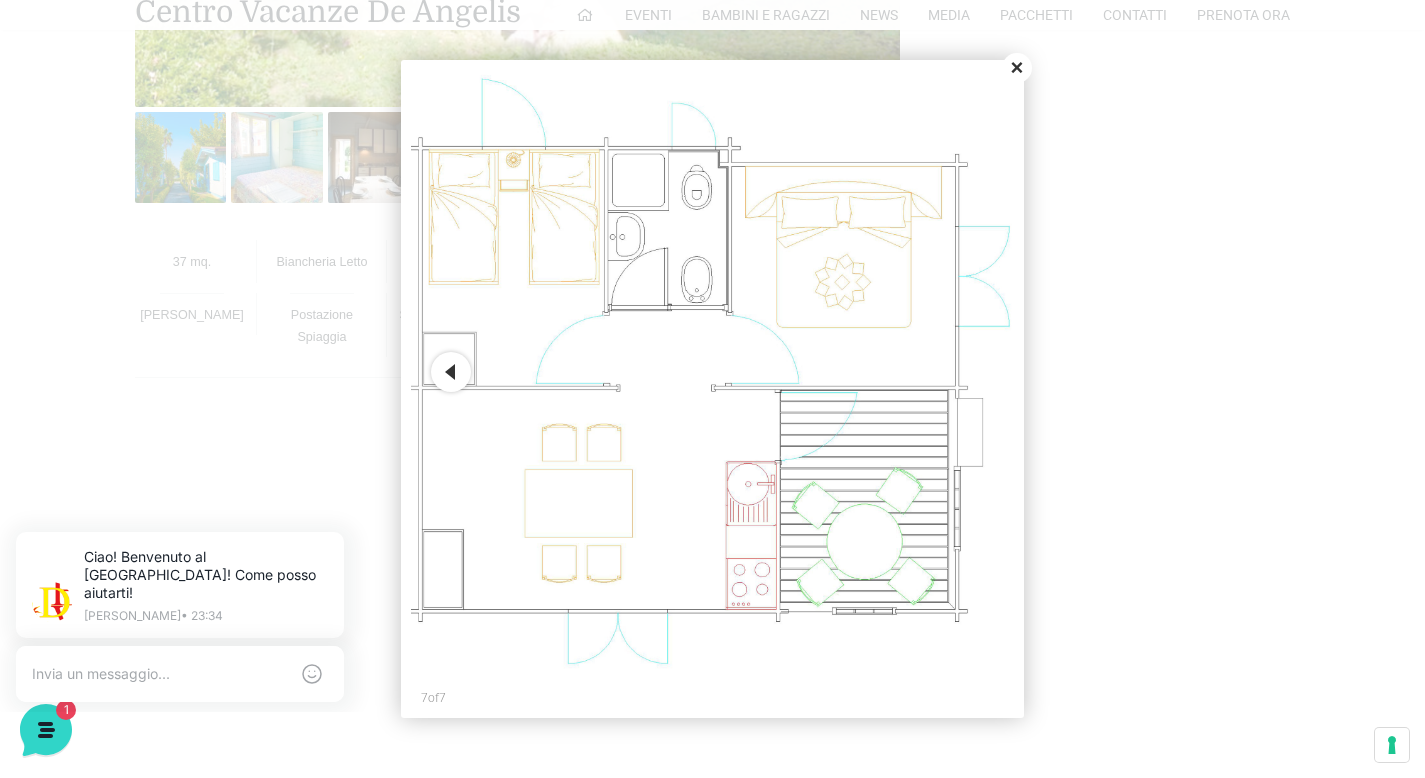 click at bounding box center (712, 389) 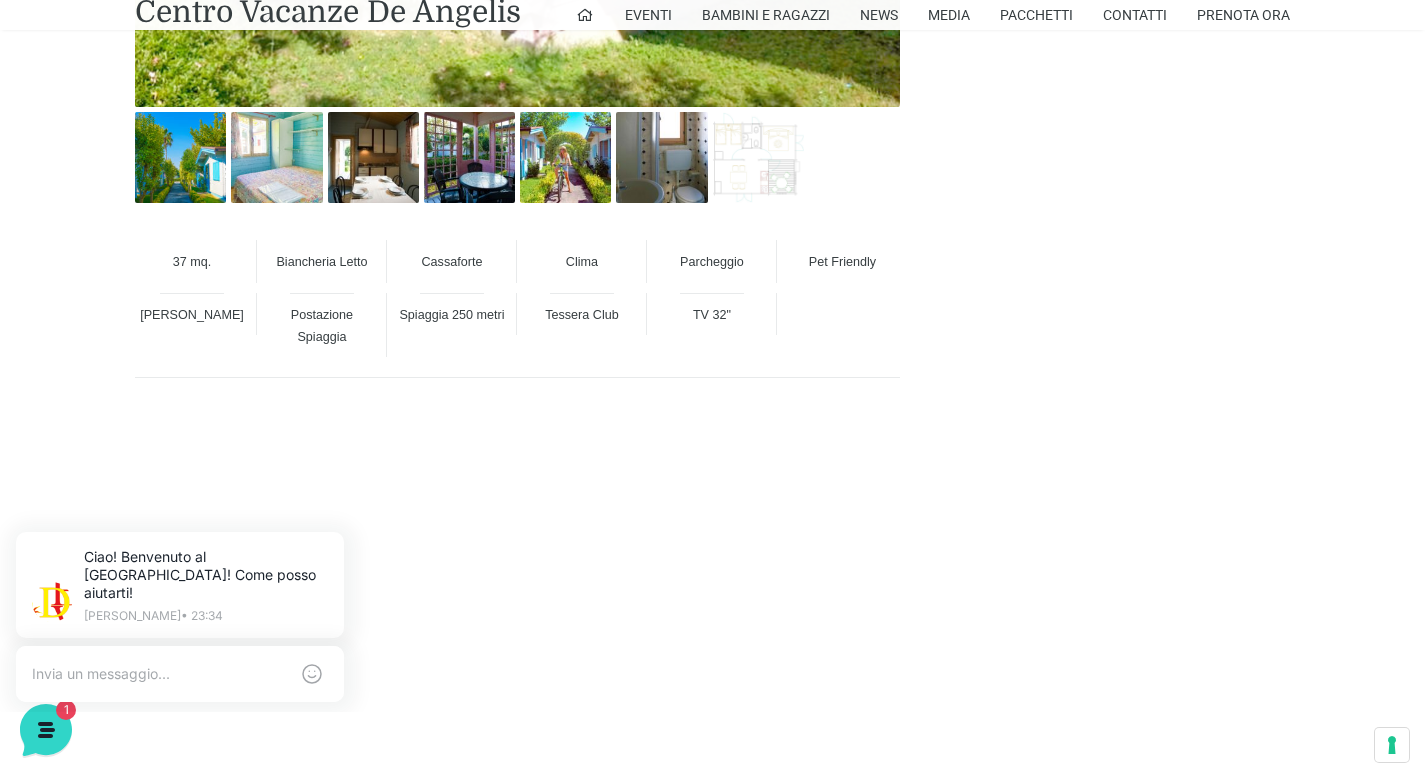 click on "Biancheria Letto" at bounding box center (321, 262) 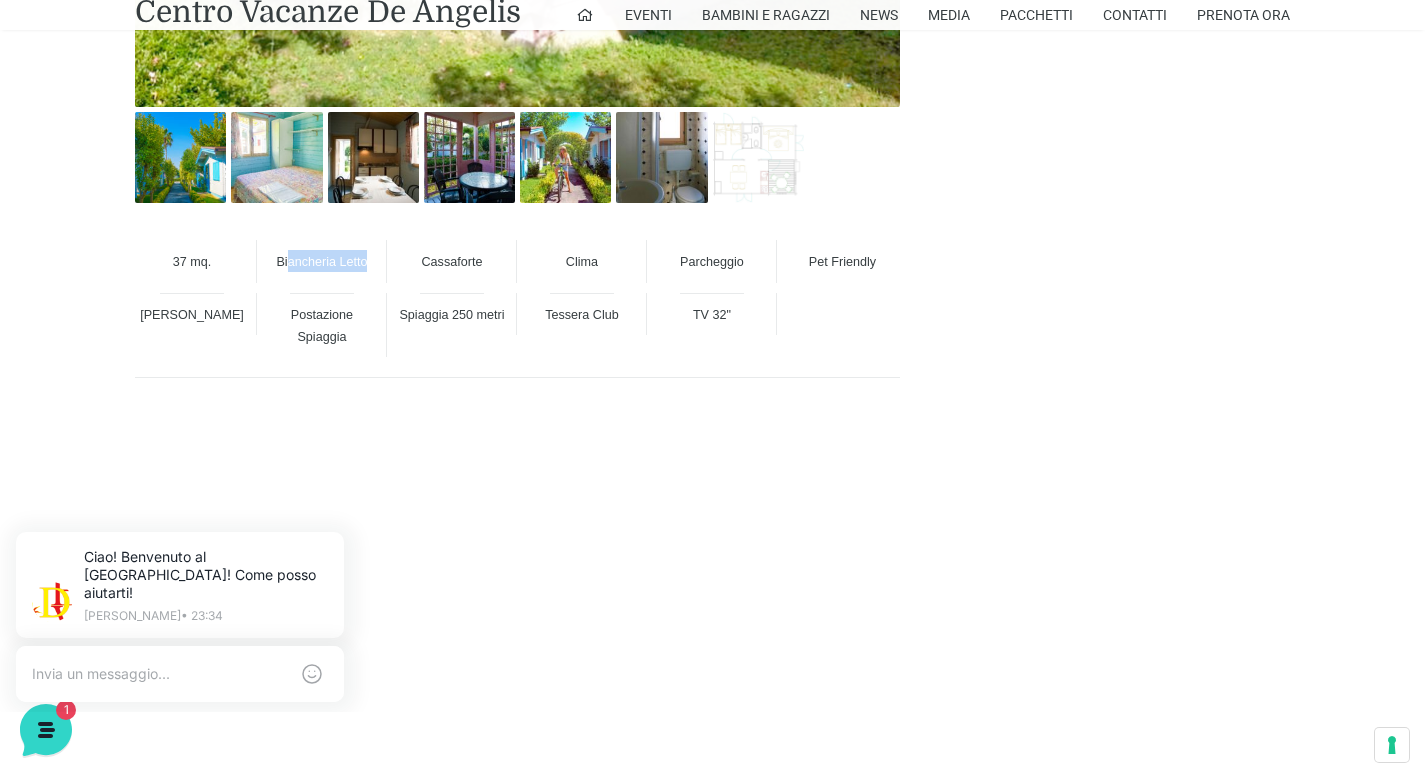 drag, startPoint x: 290, startPoint y: 257, endPoint x: 381, endPoint y: 265, distance: 91.350975 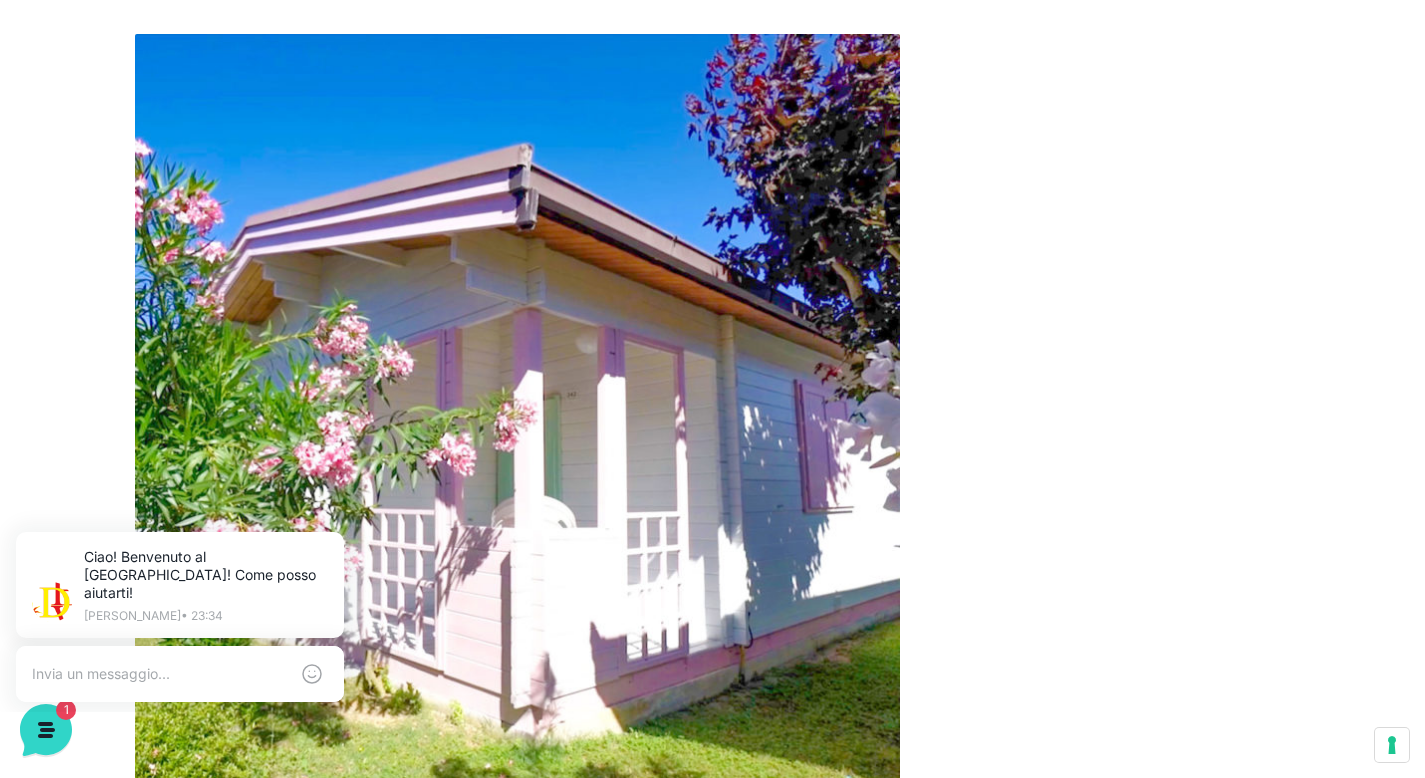 scroll, scrollTop: 844, scrollLeft: 0, axis: vertical 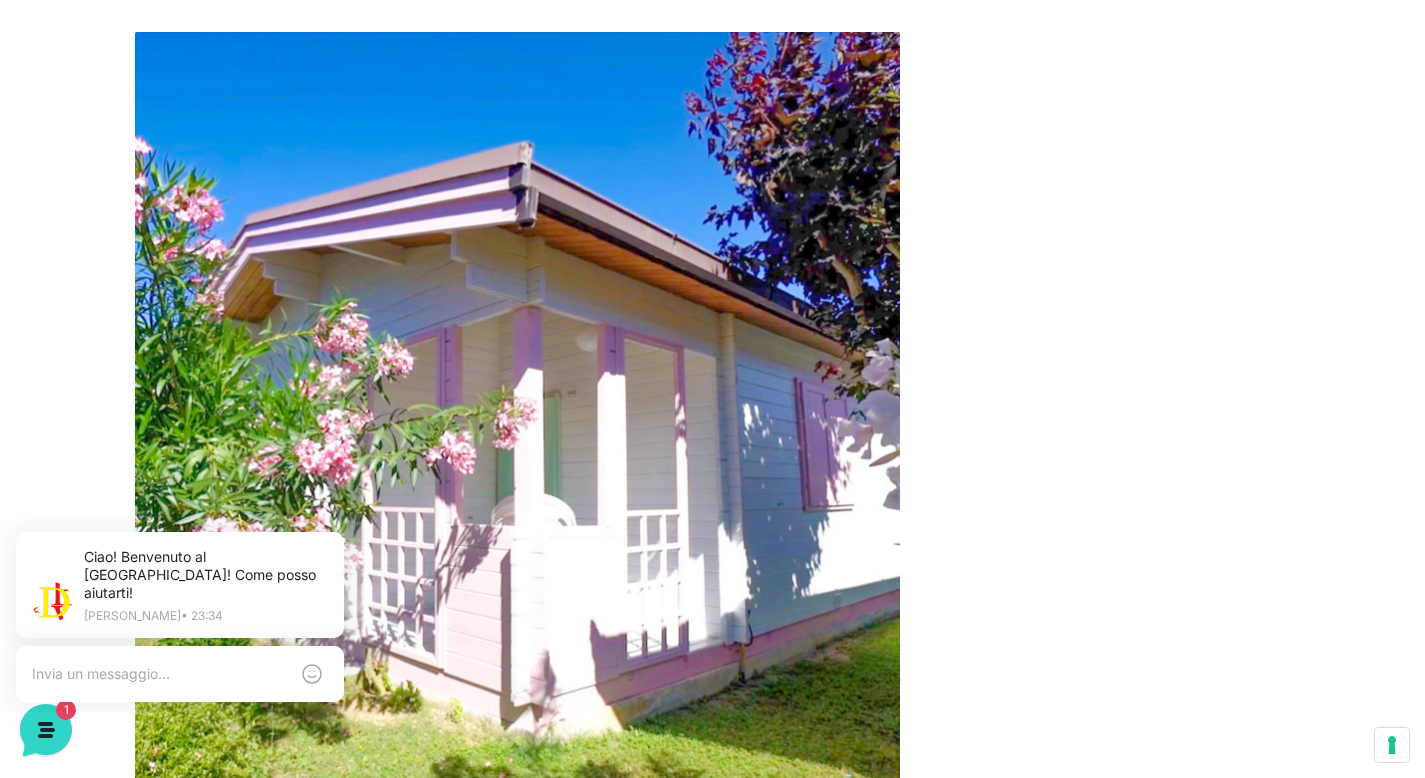 click at bounding box center (517, 414) 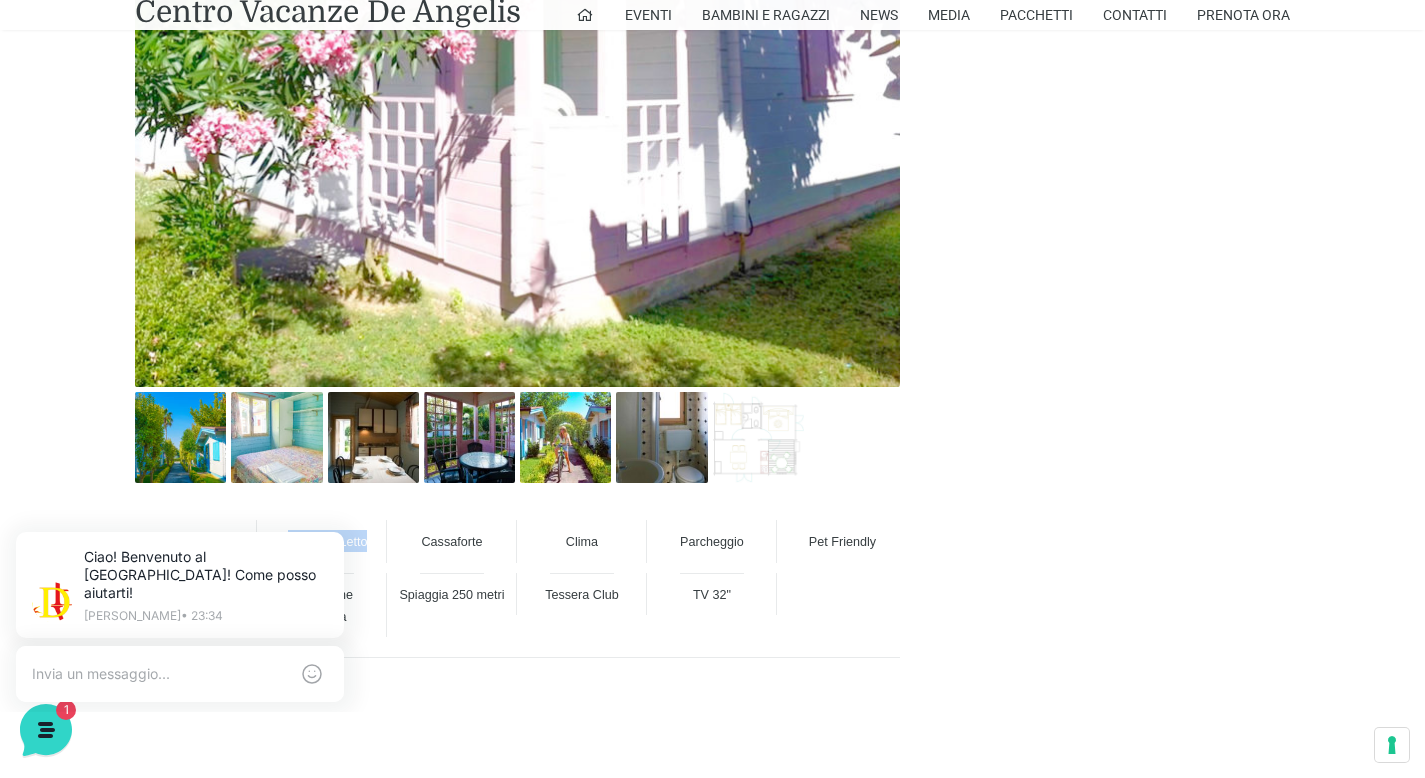 scroll, scrollTop: 1274, scrollLeft: 0, axis: vertical 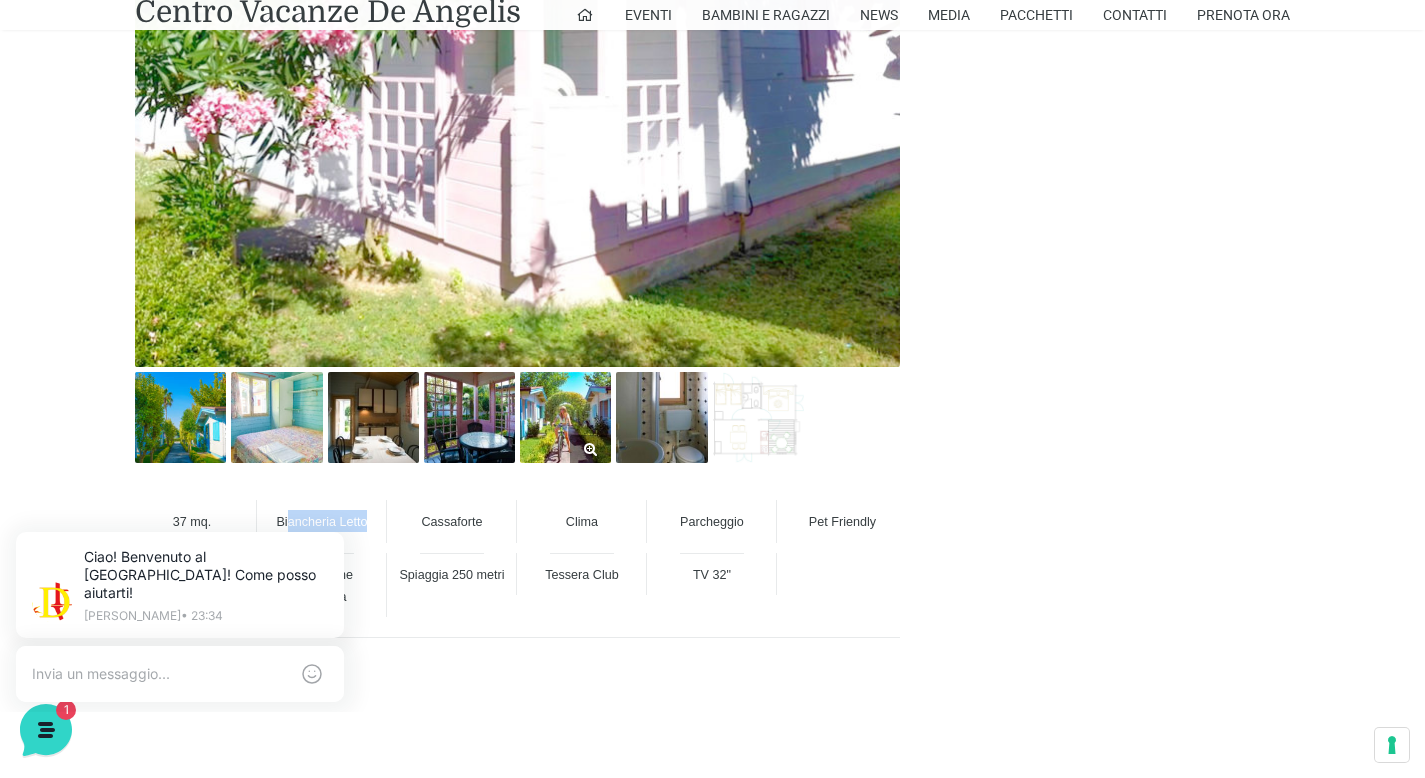 click at bounding box center (565, 417) 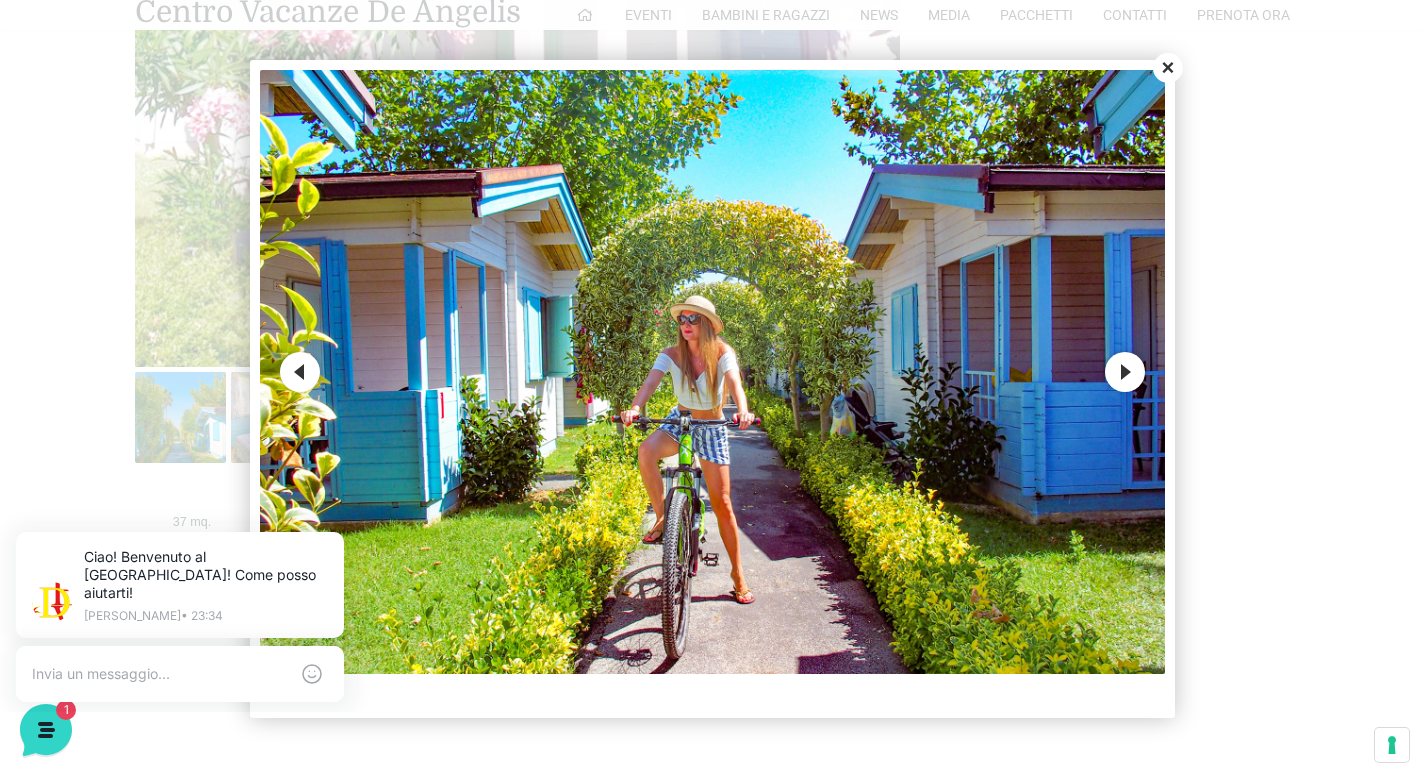 click on "Next" at bounding box center (1125, 372) 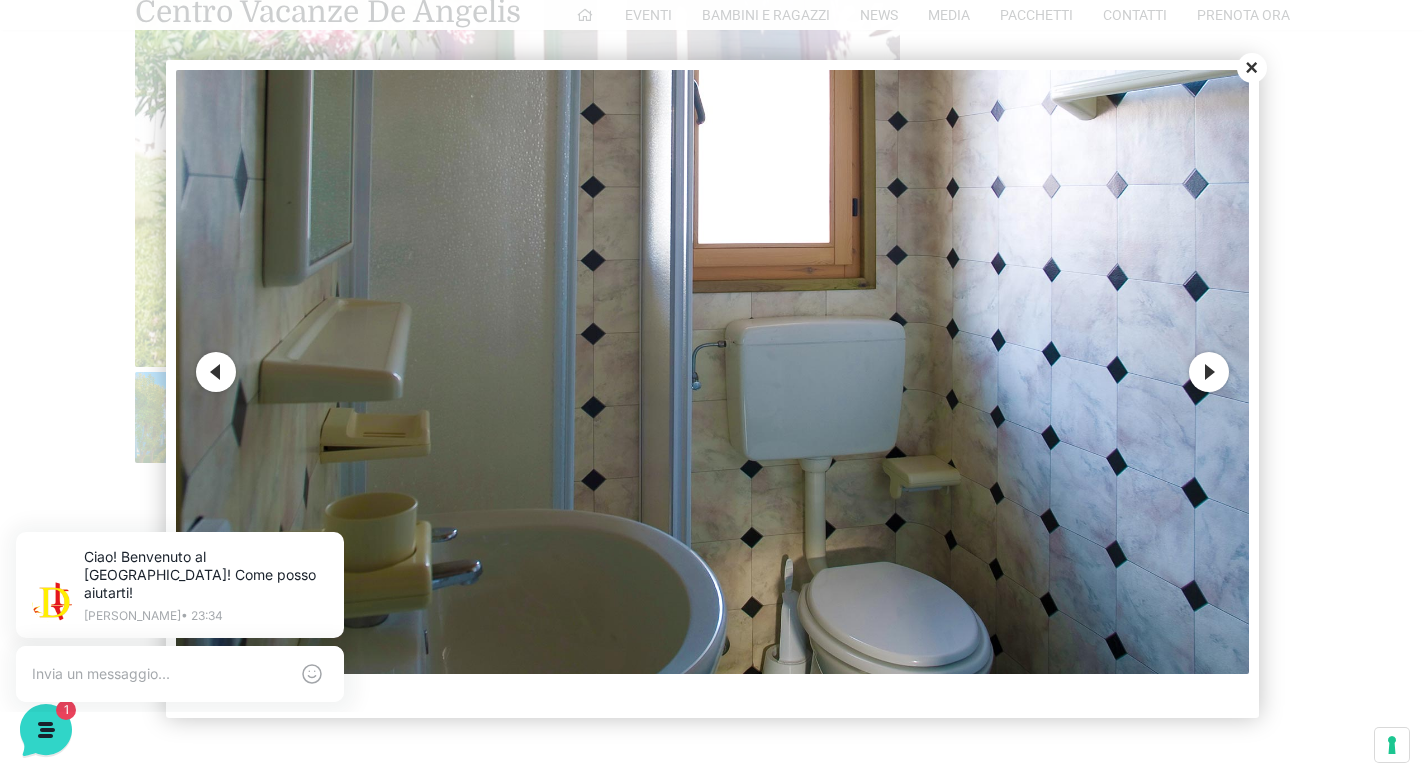 click at bounding box center (712, 372) 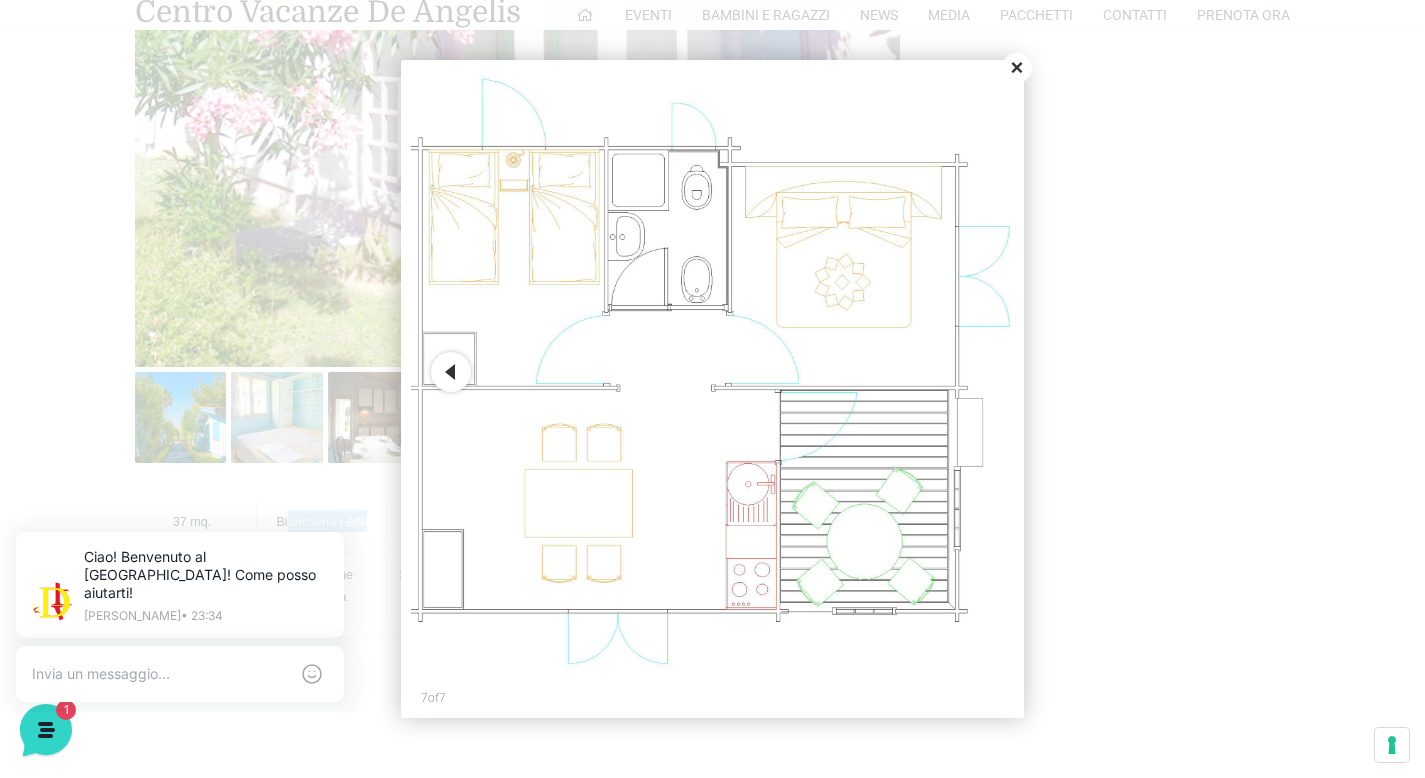 click on "Previous" at bounding box center (451, 372) 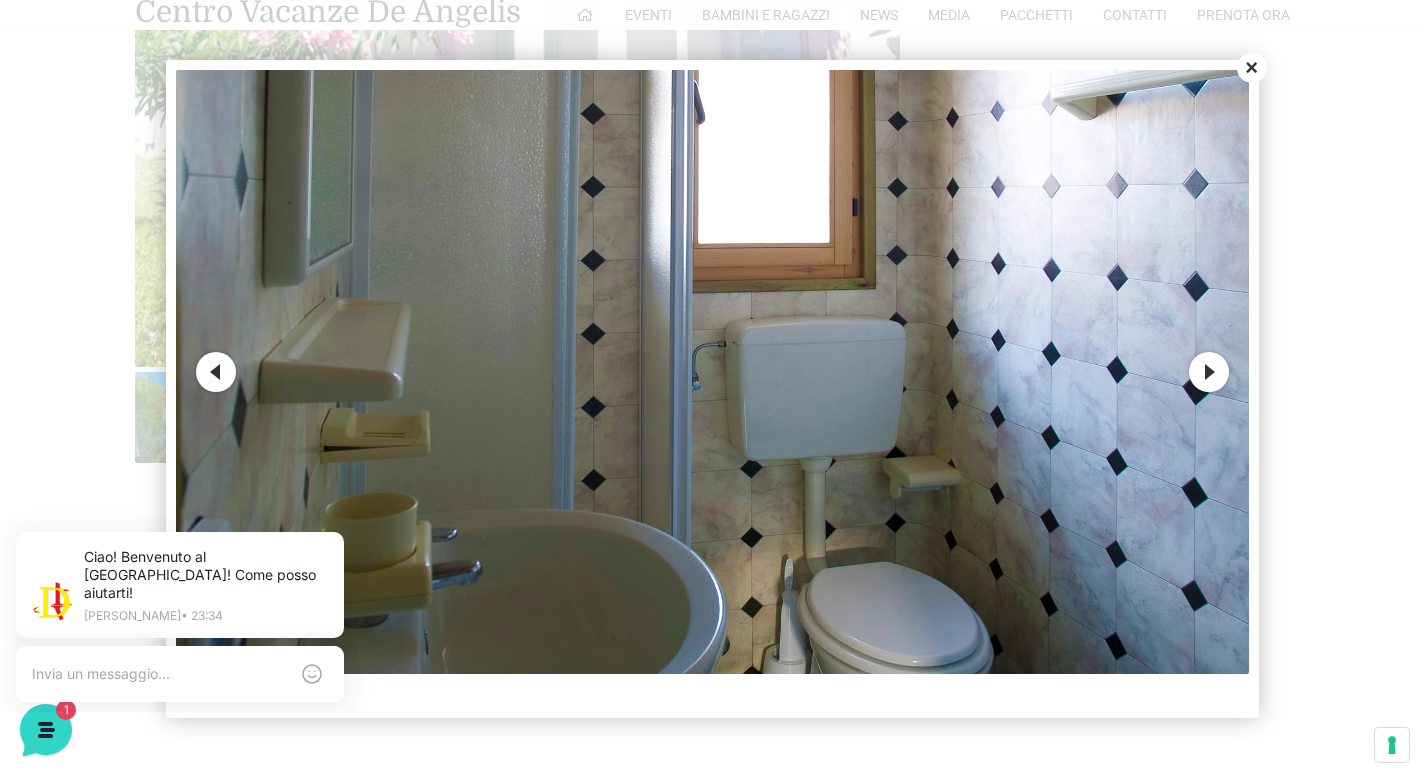 click on "Previous" at bounding box center (216, 372) 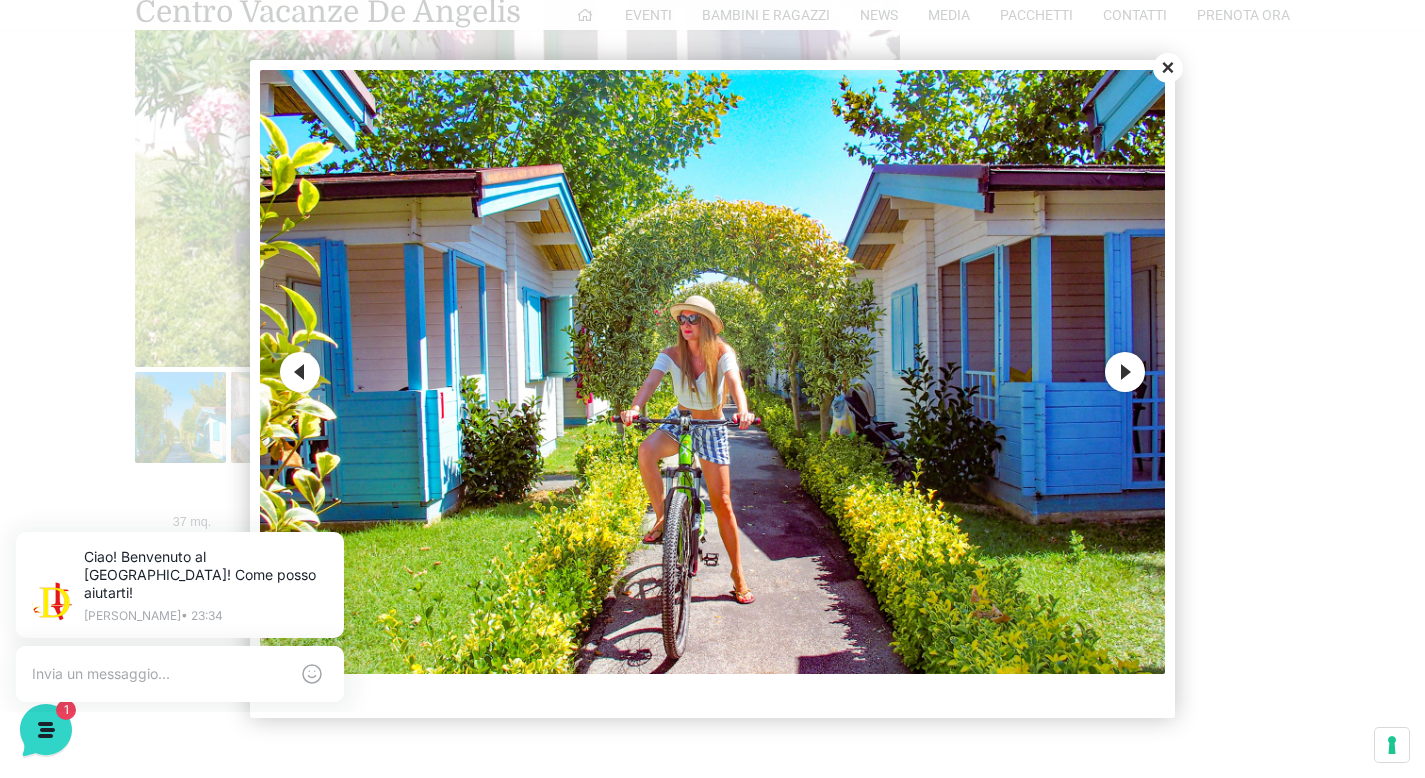 click on "Previous" at bounding box center (300, 372) 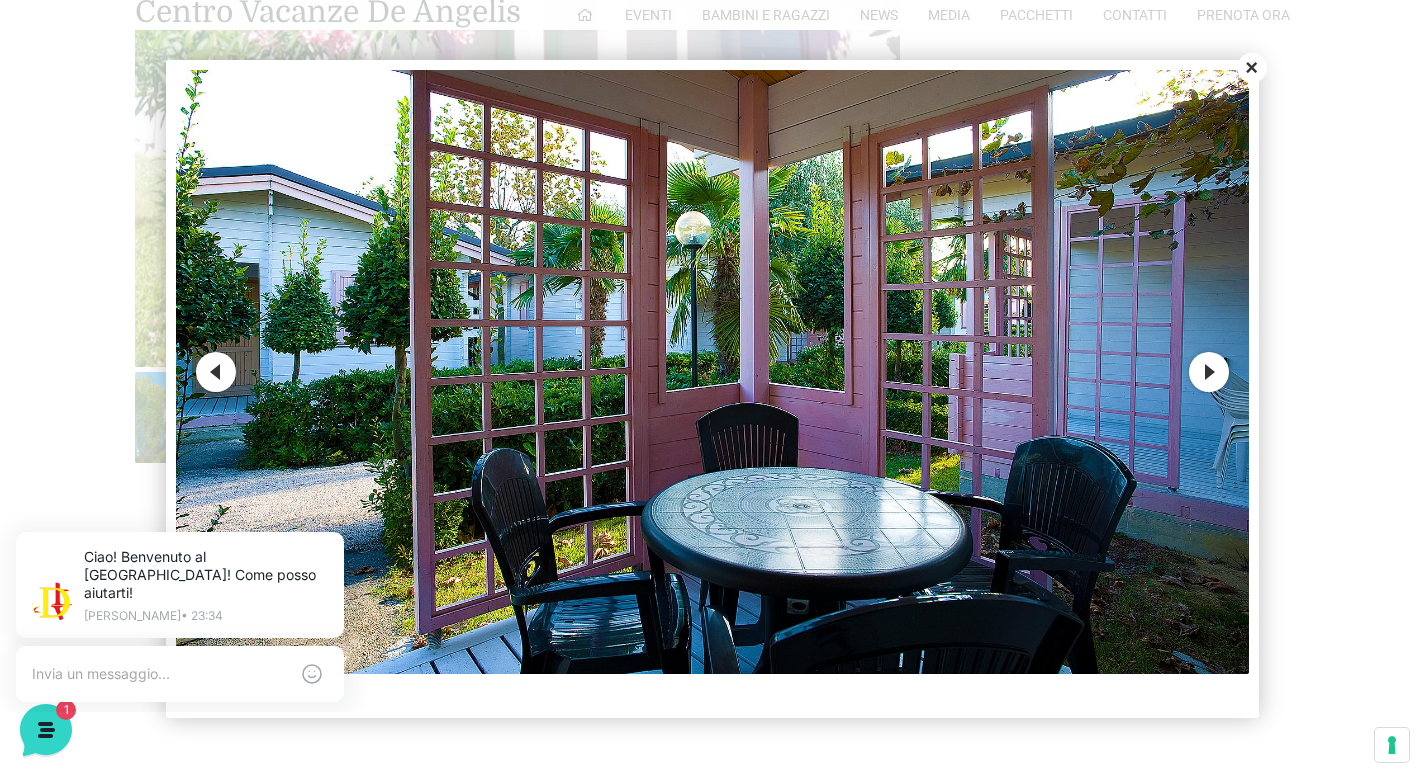 click on "Previous" at bounding box center (216, 372) 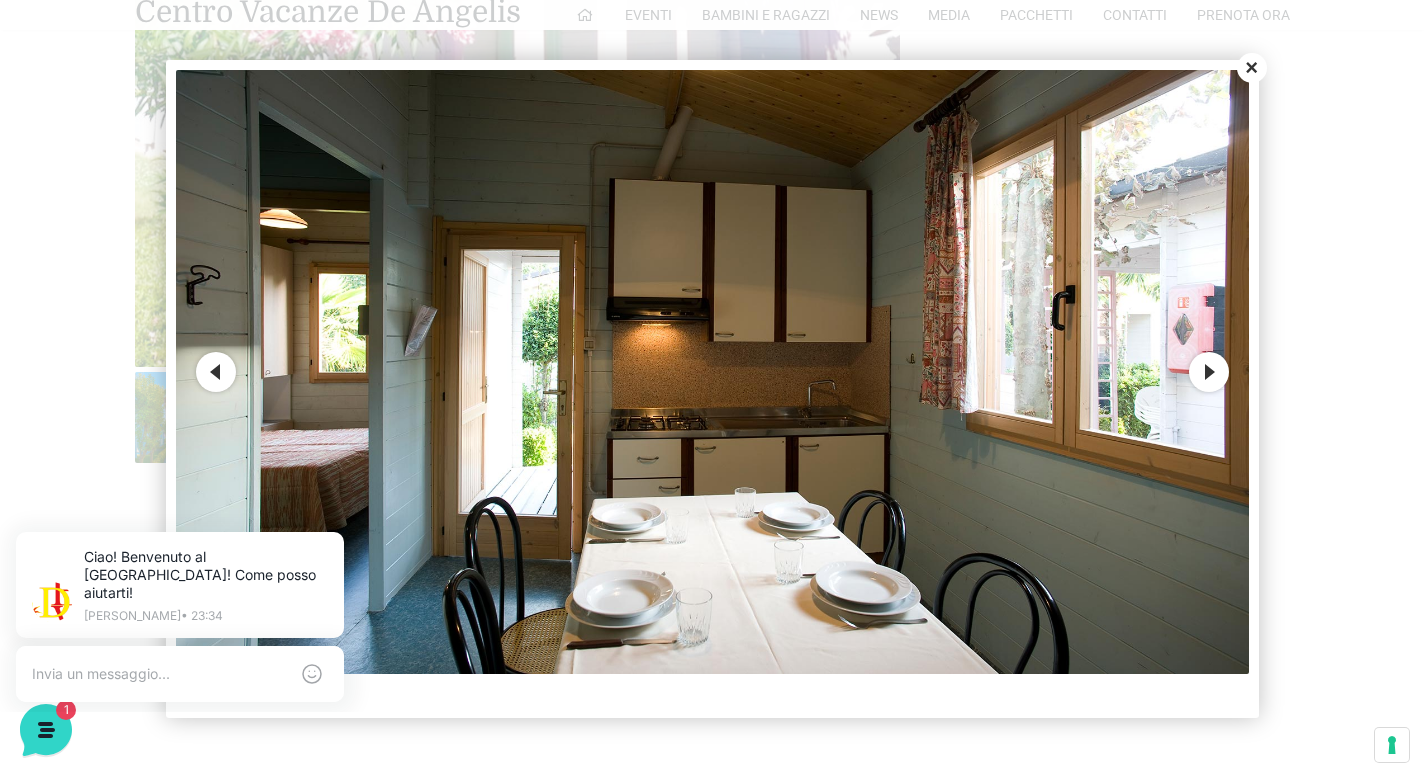 click on "Close" at bounding box center [1252, 68] 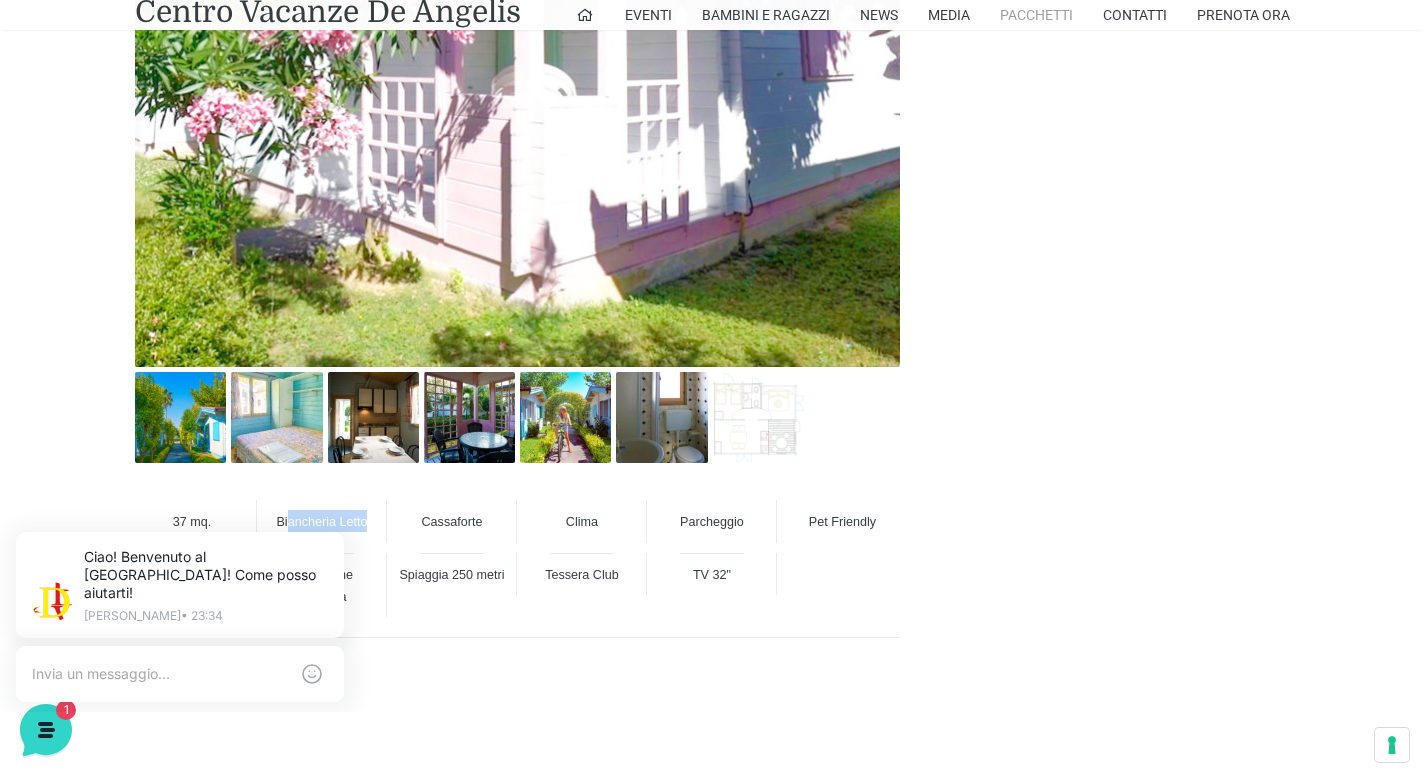 click on "Pacchetti" at bounding box center (1036, 15) 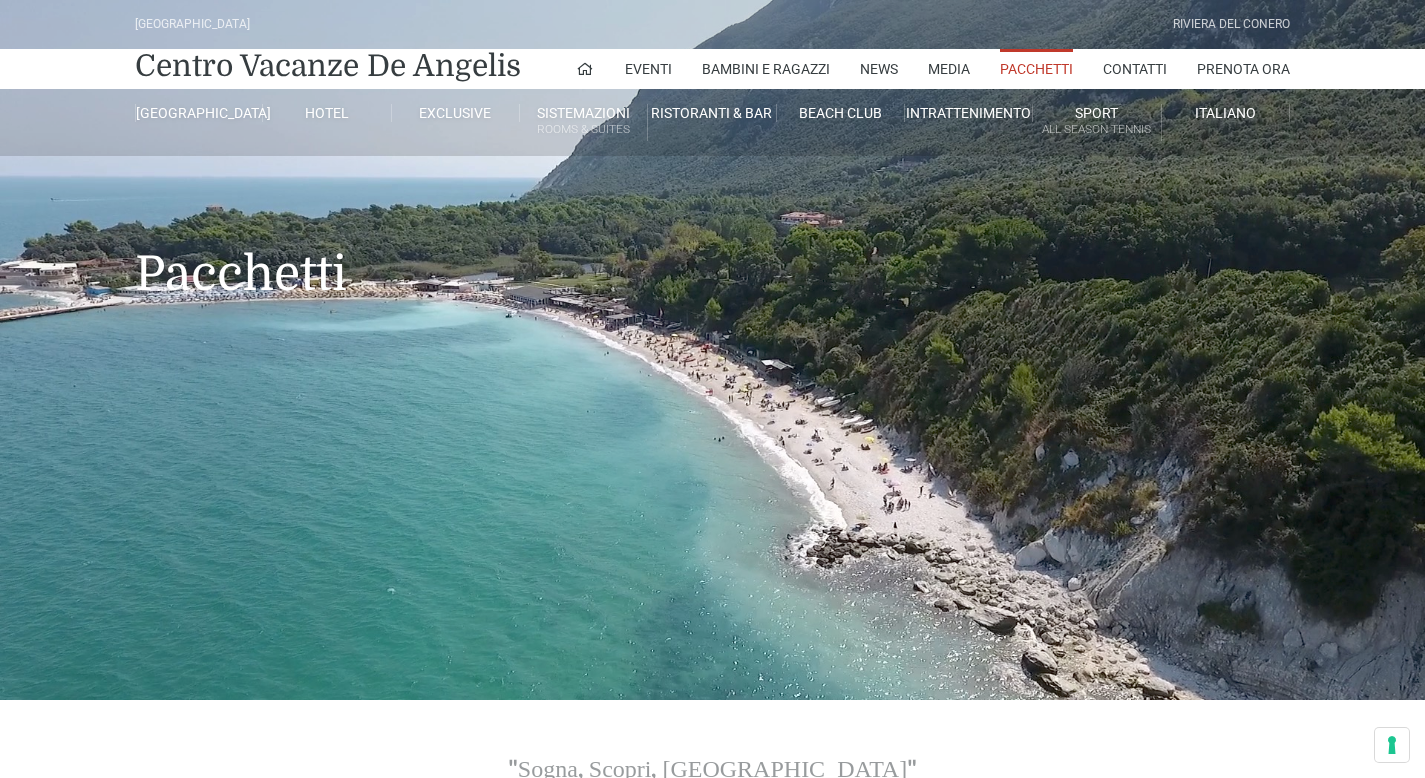 scroll, scrollTop: 0, scrollLeft: 0, axis: both 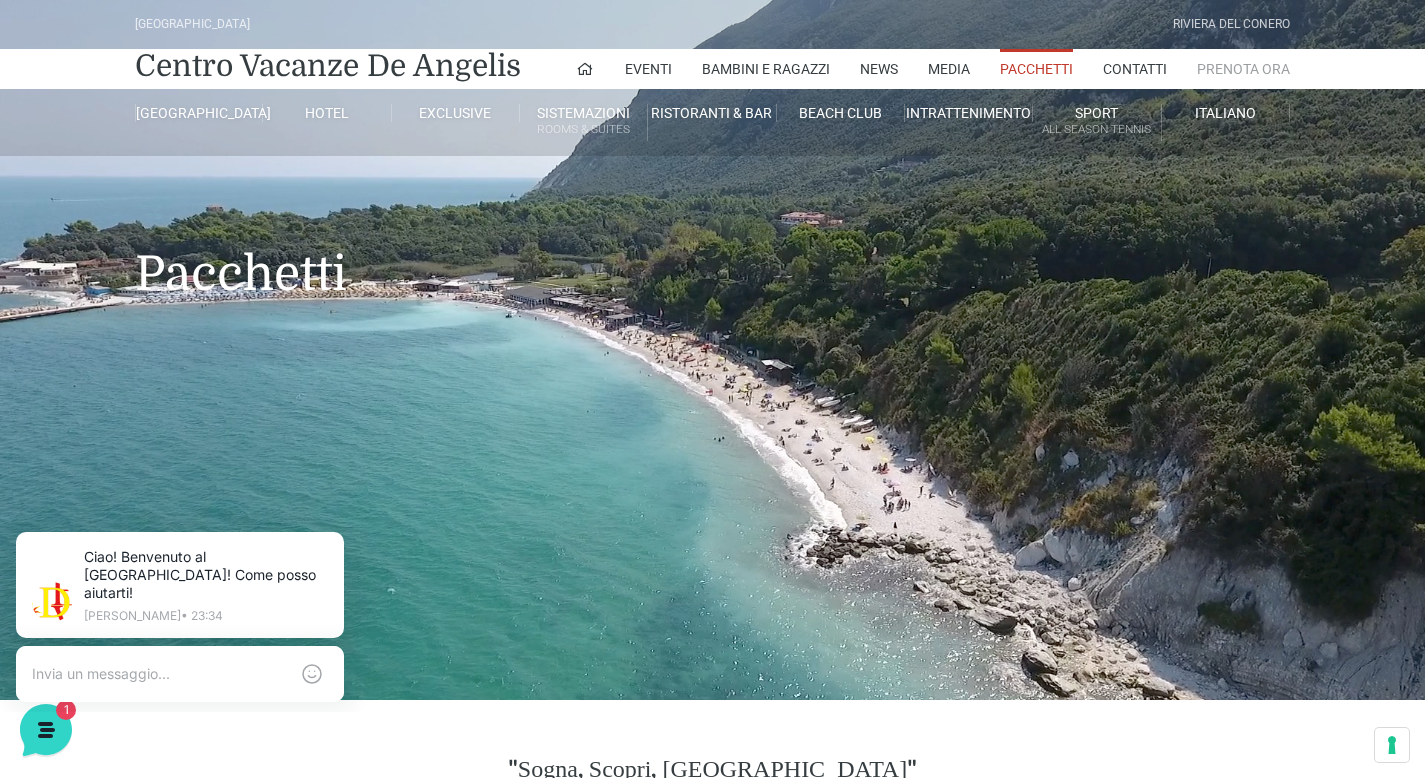 click on "Prenota Ora" at bounding box center [1243, 69] 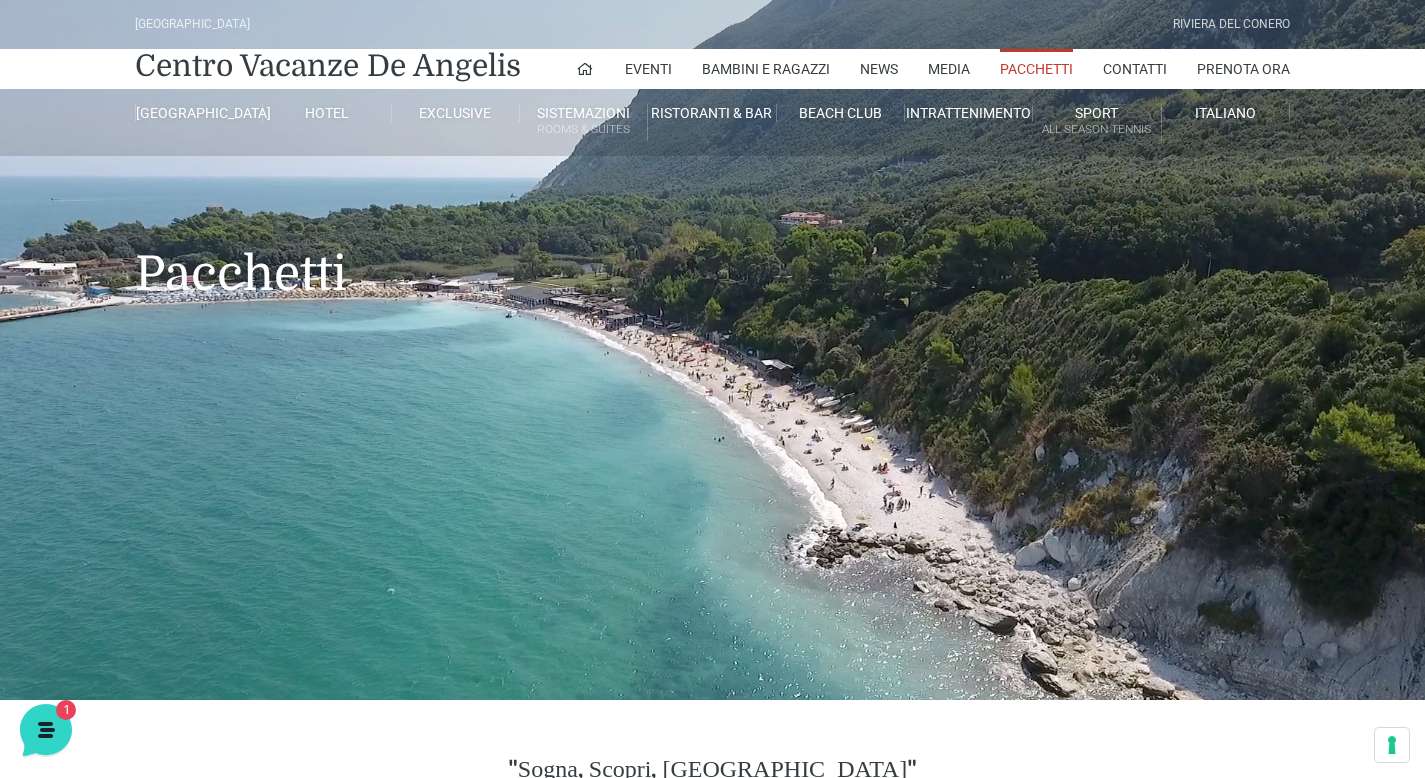 click on "Pacchetti" at bounding box center (1036, 69) 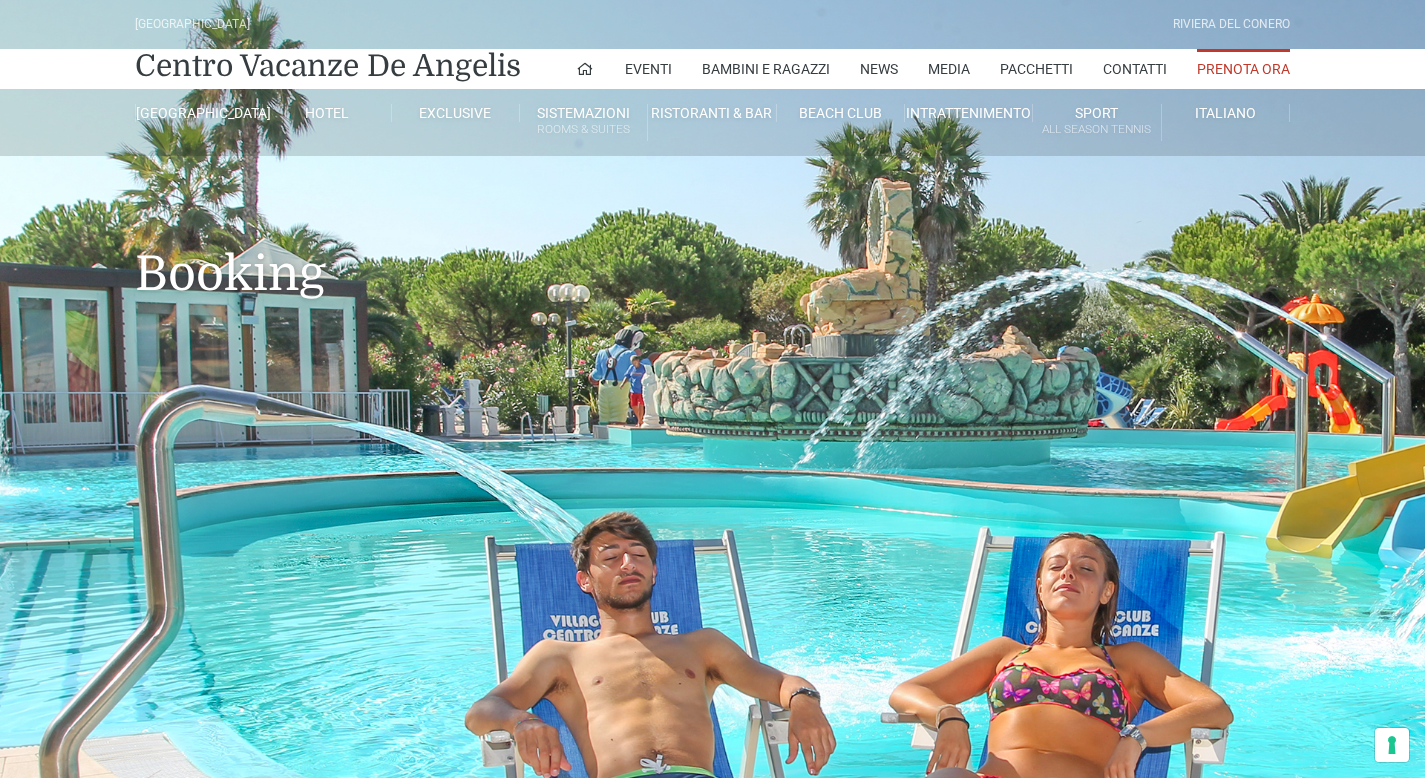 scroll, scrollTop: 0, scrollLeft: 0, axis: both 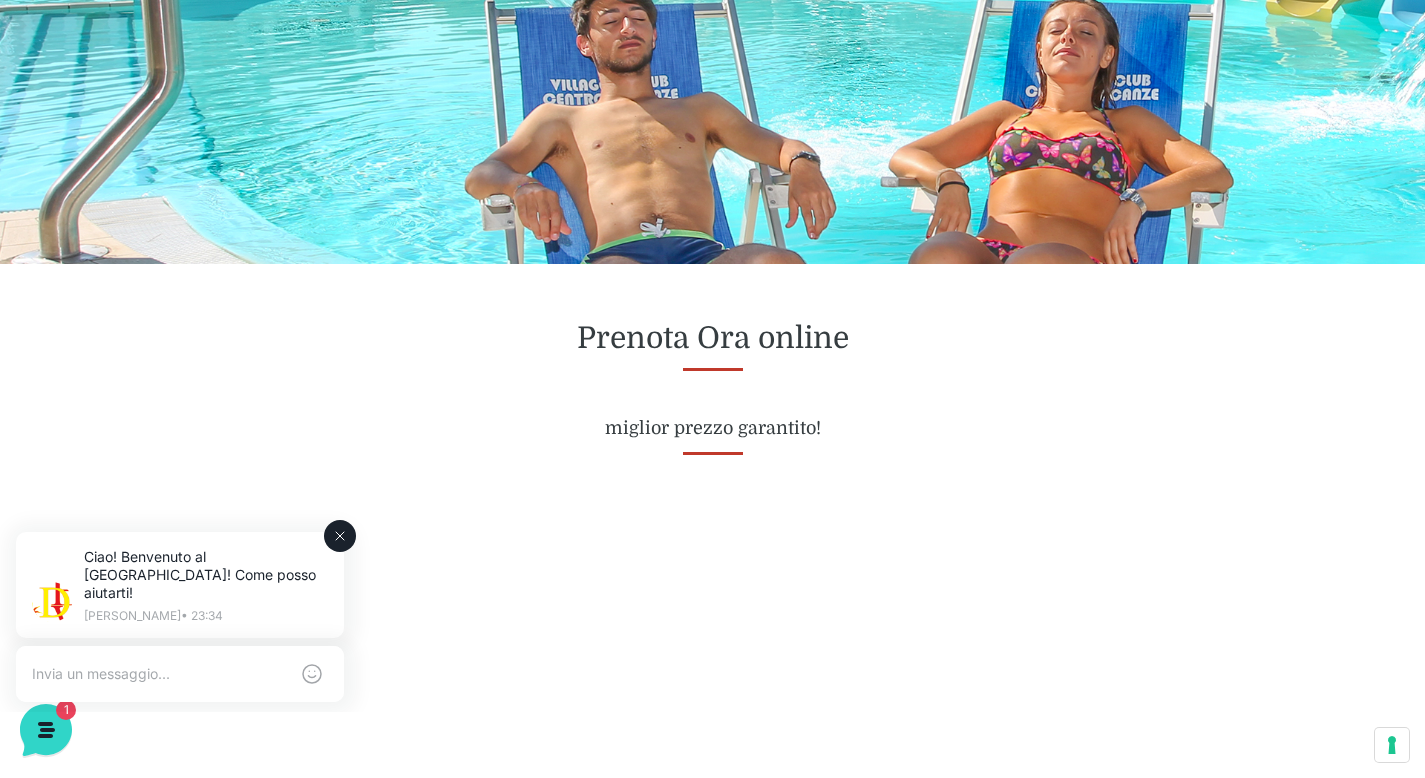 click 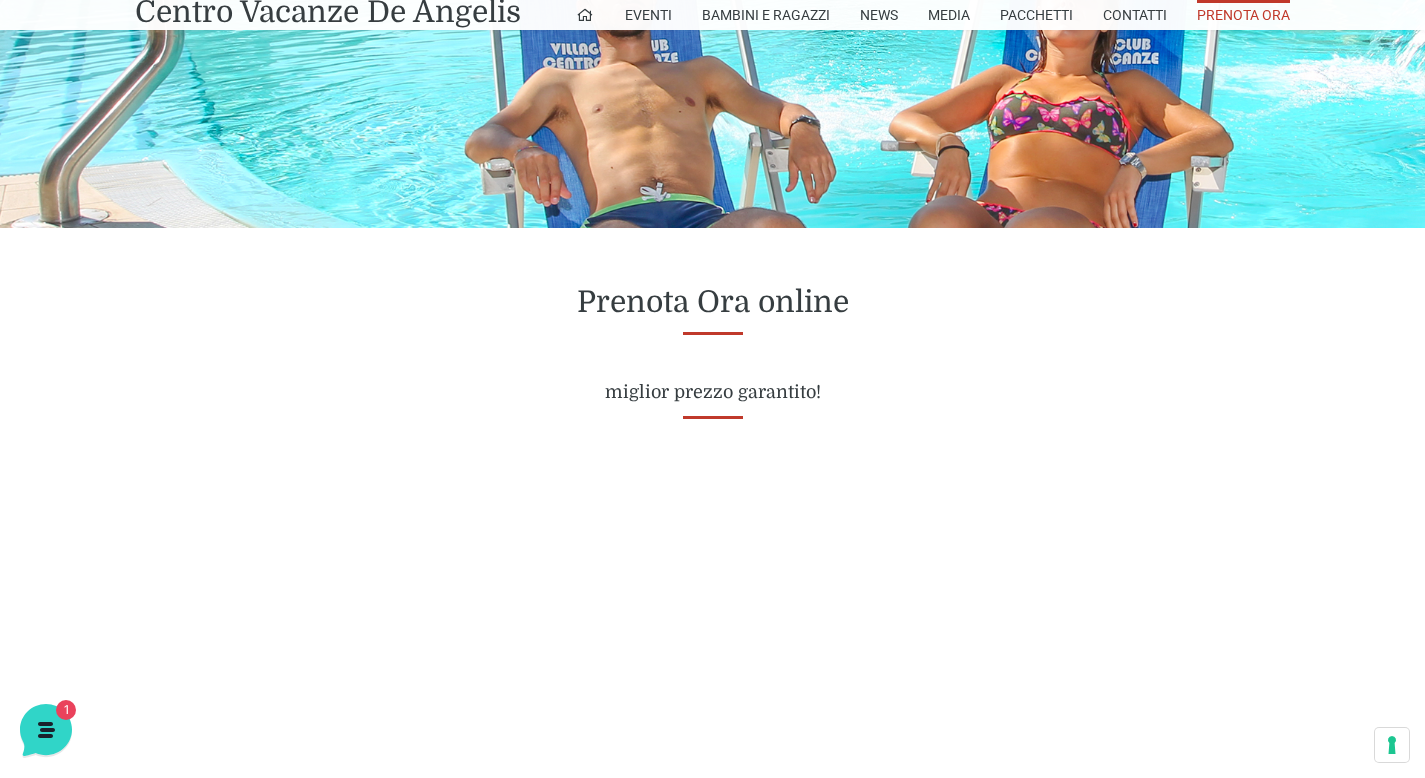 scroll, scrollTop: 525, scrollLeft: 0, axis: vertical 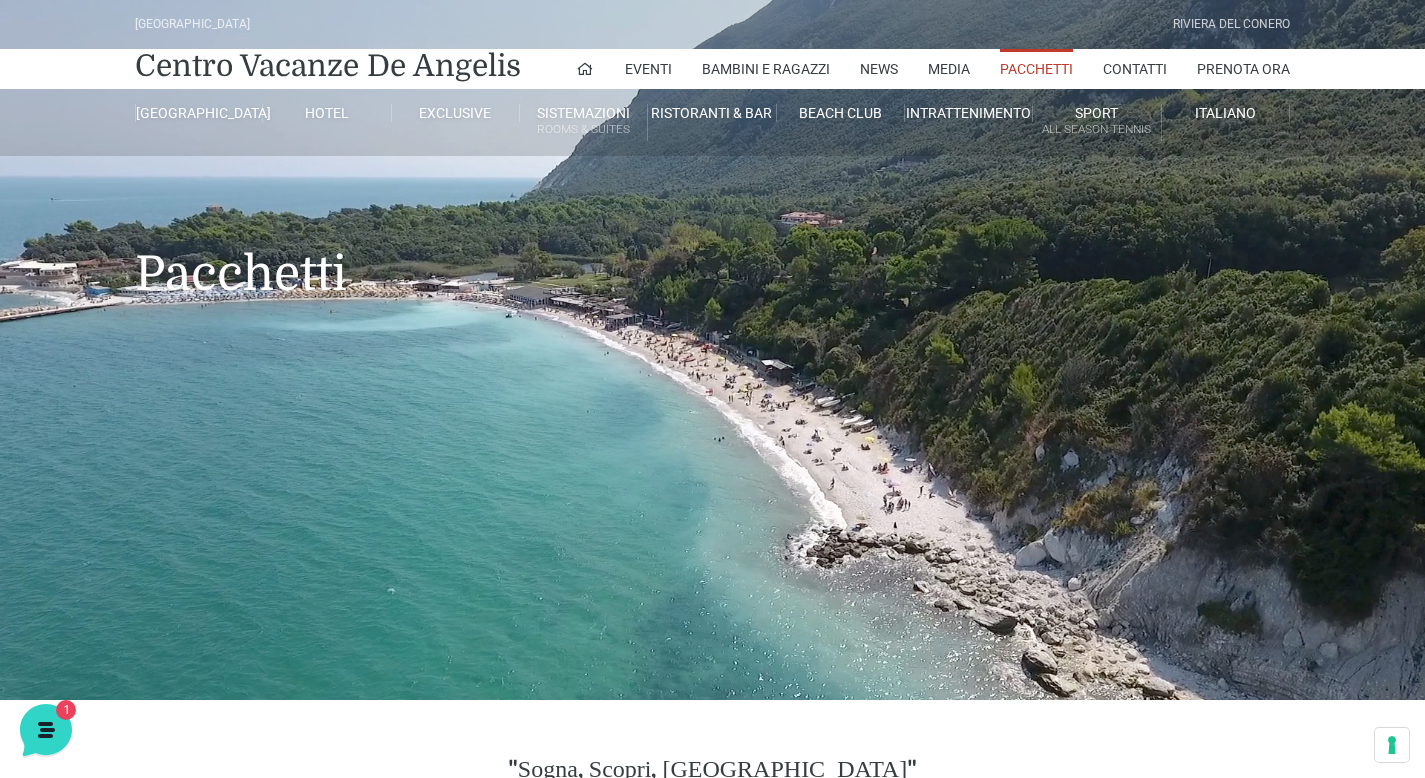 click on "Pacchetti" at bounding box center (1036, 69) 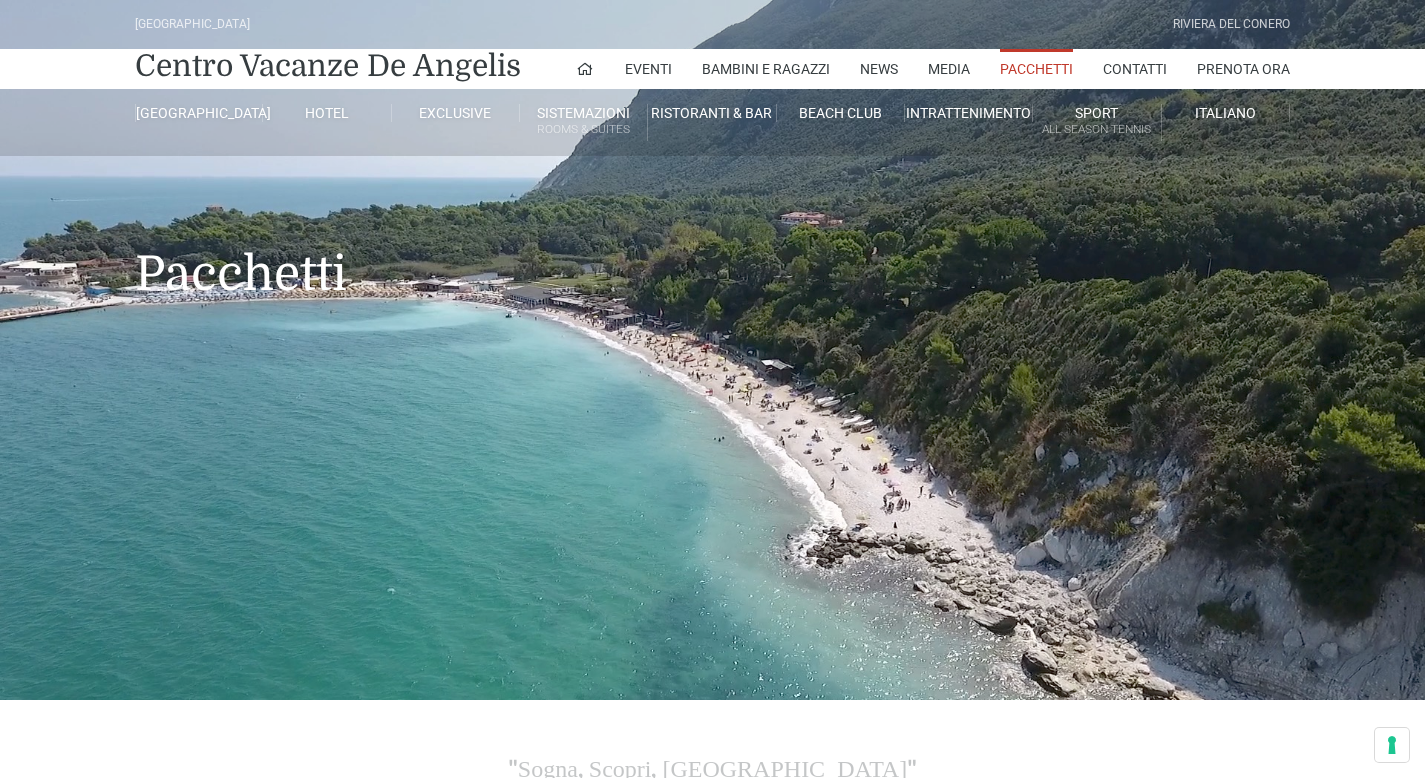 scroll, scrollTop: 0, scrollLeft: 0, axis: both 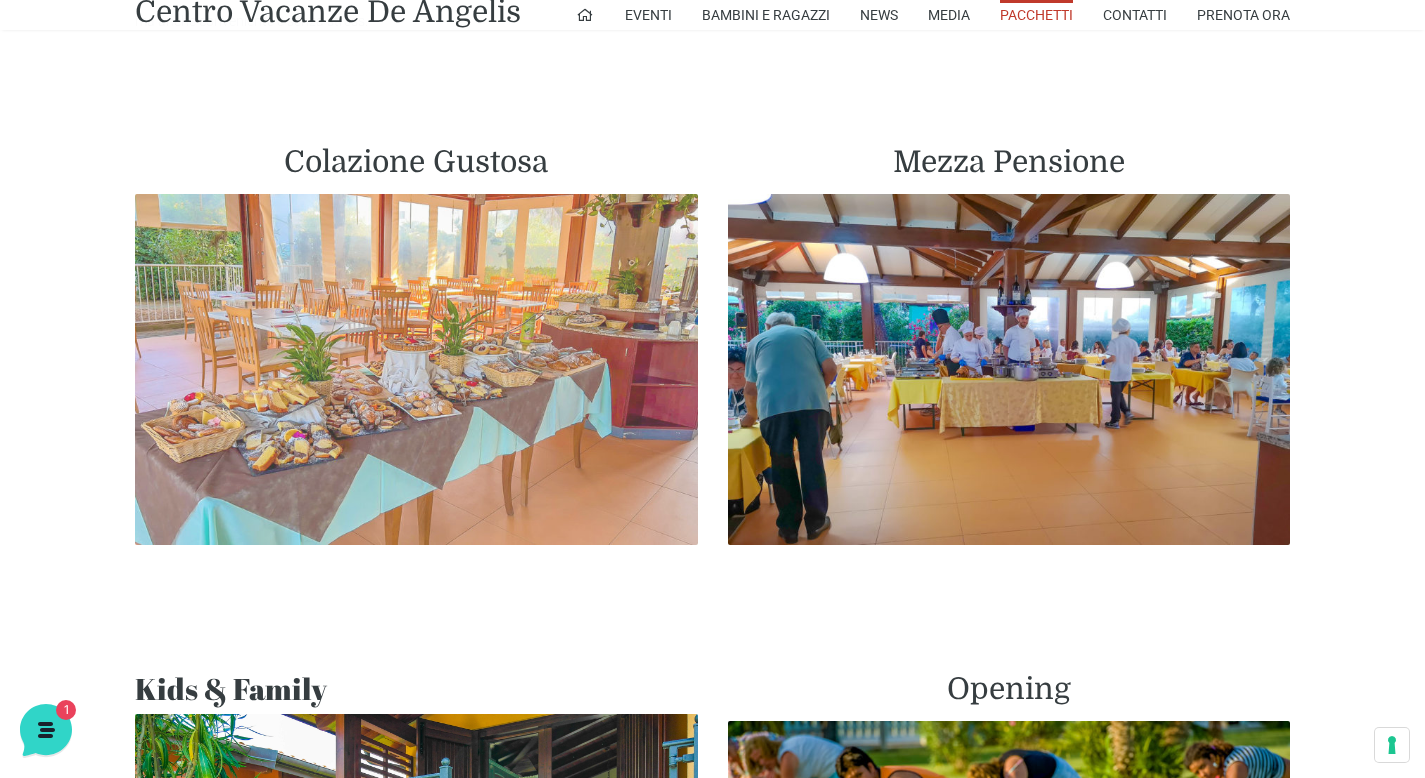 click at bounding box center (416, 370) 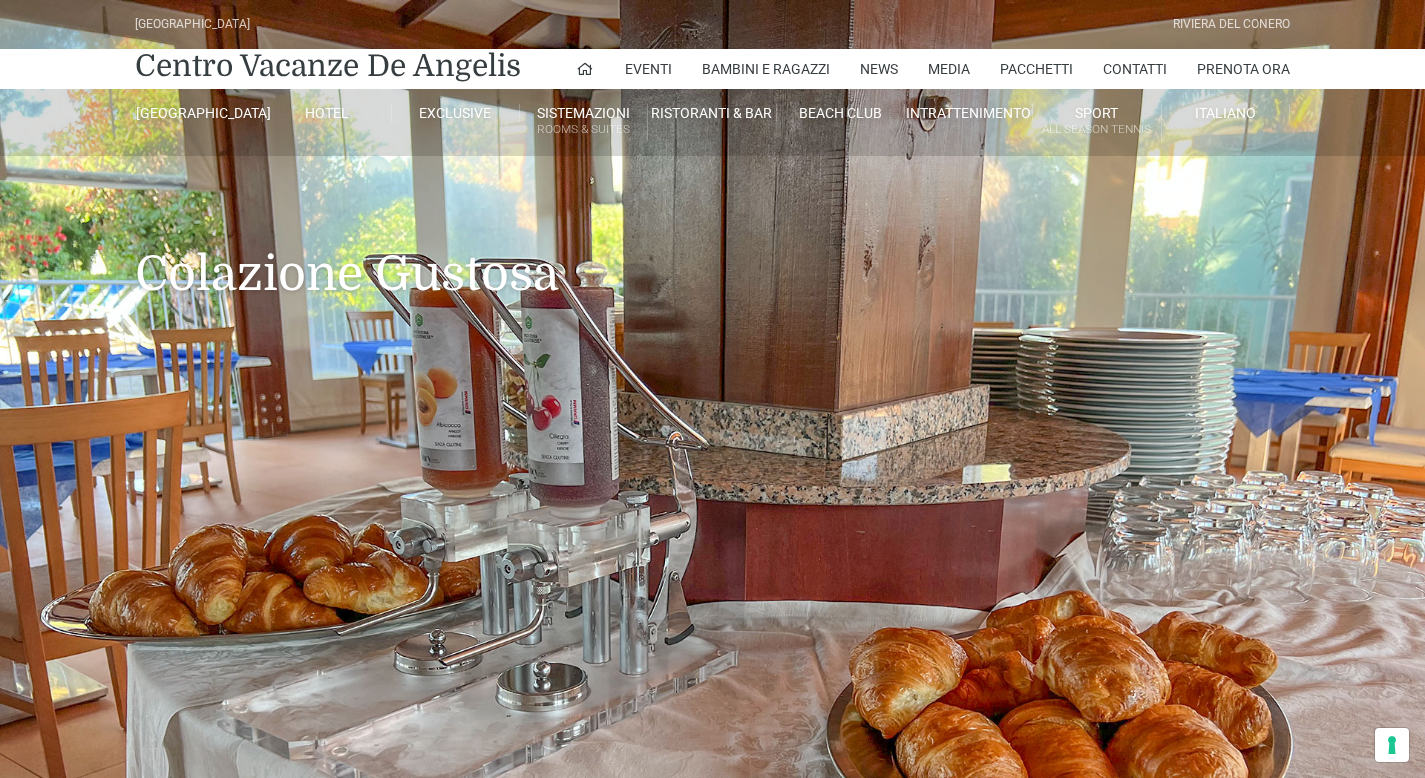 scroll, scrollTop: 0, scrollLeft: 0, axis: both 